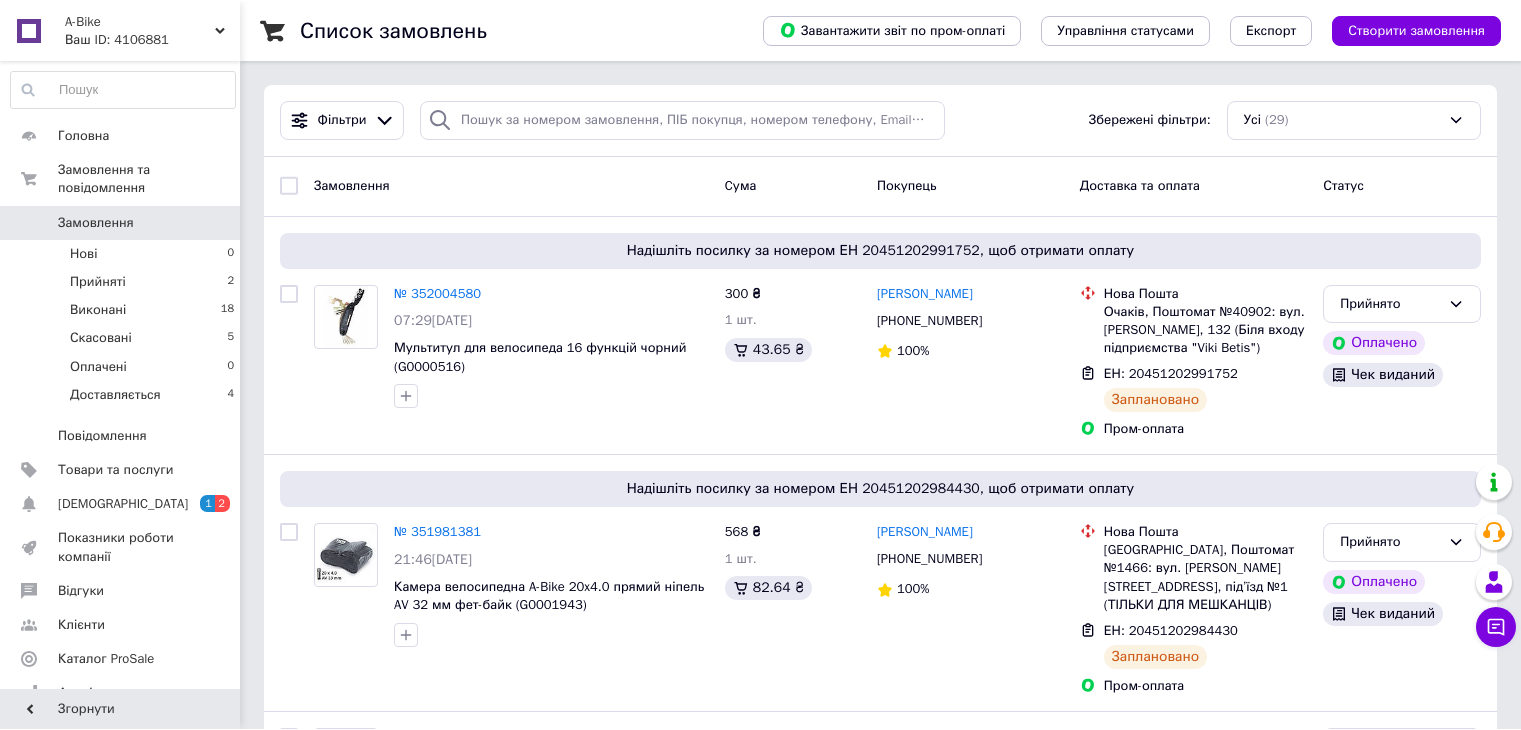 scroll, scrollTop: 0, scrollLeft: 0, axis: both 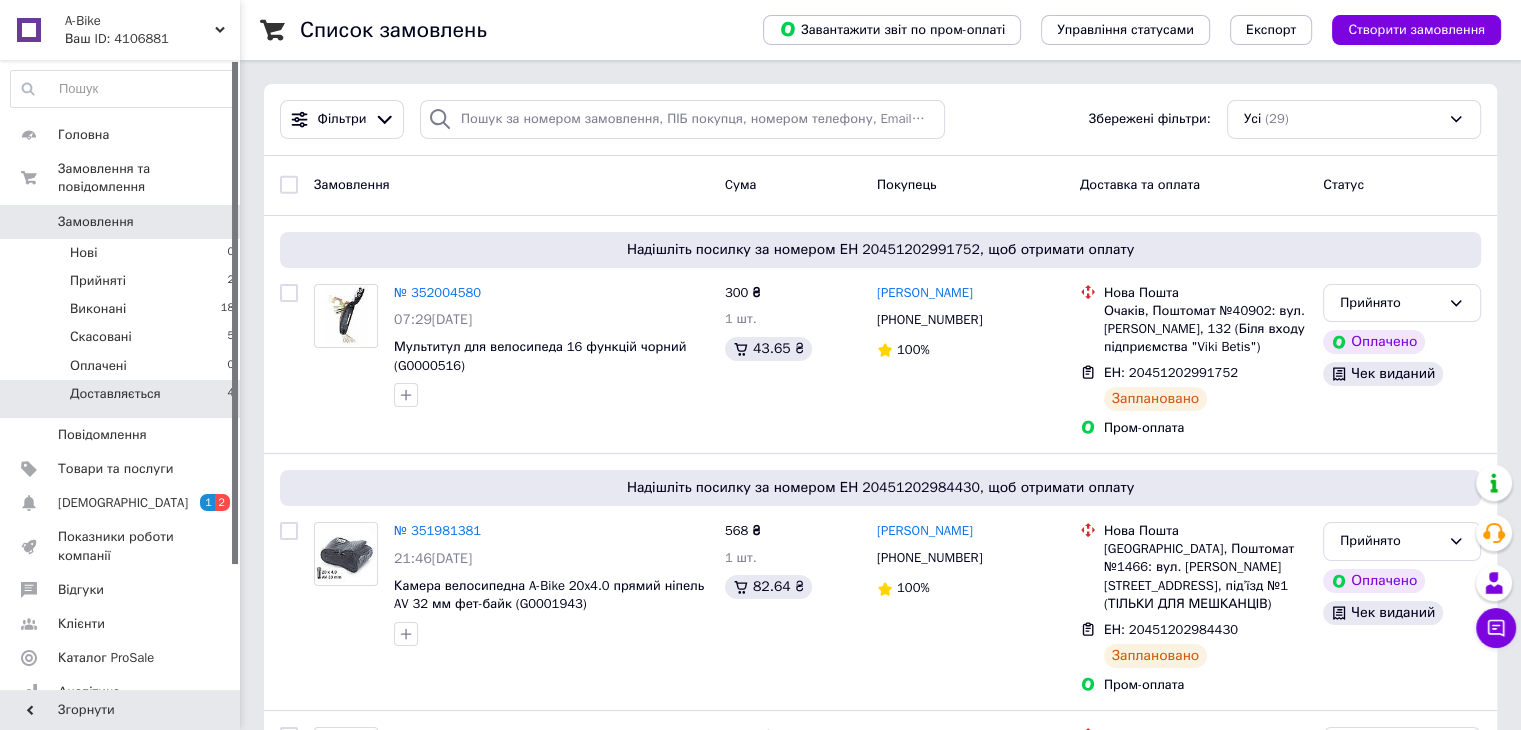 click on "Доставляється 4" at bounding box center (123, 399) 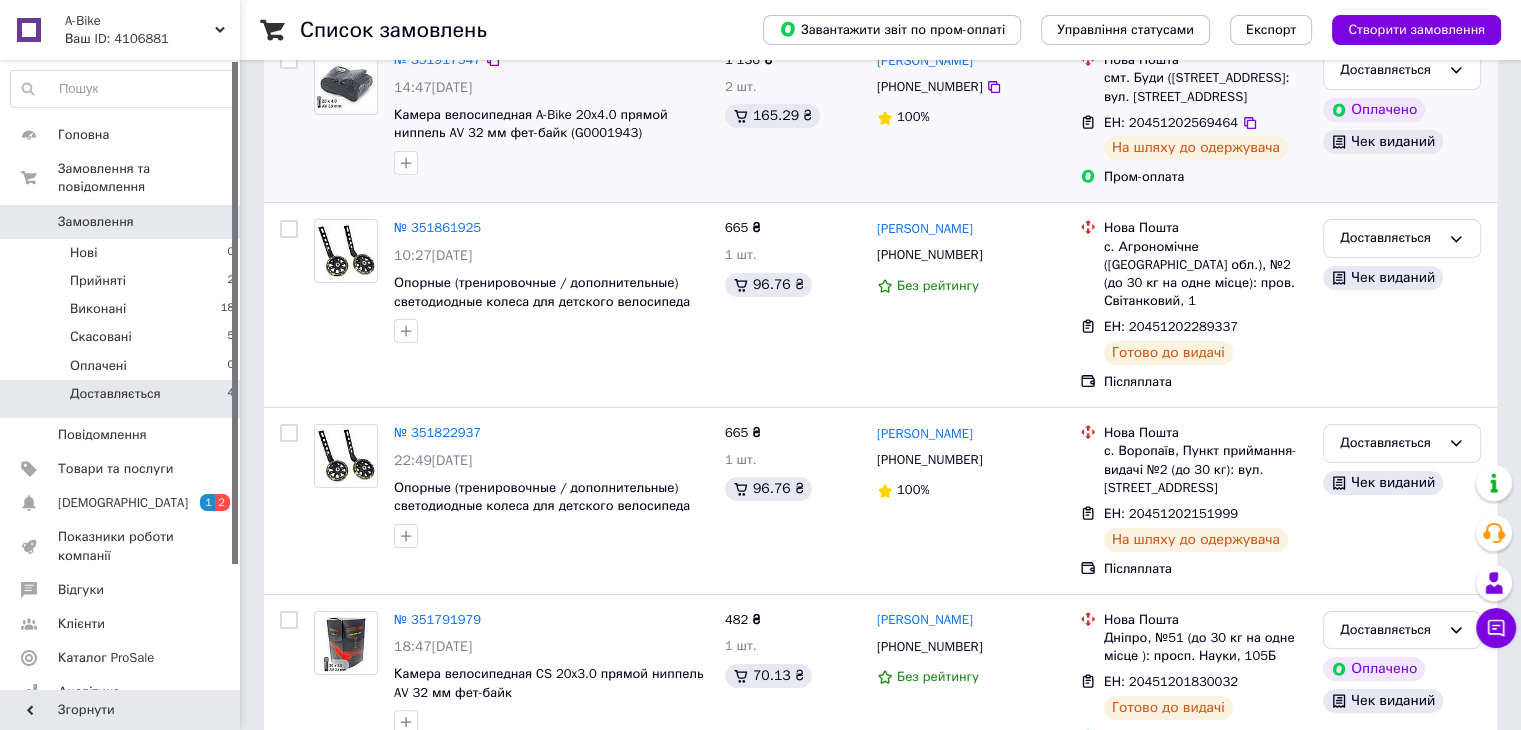 scroll, scrollTop: 288, scrollLeft: 0, axis: vertical 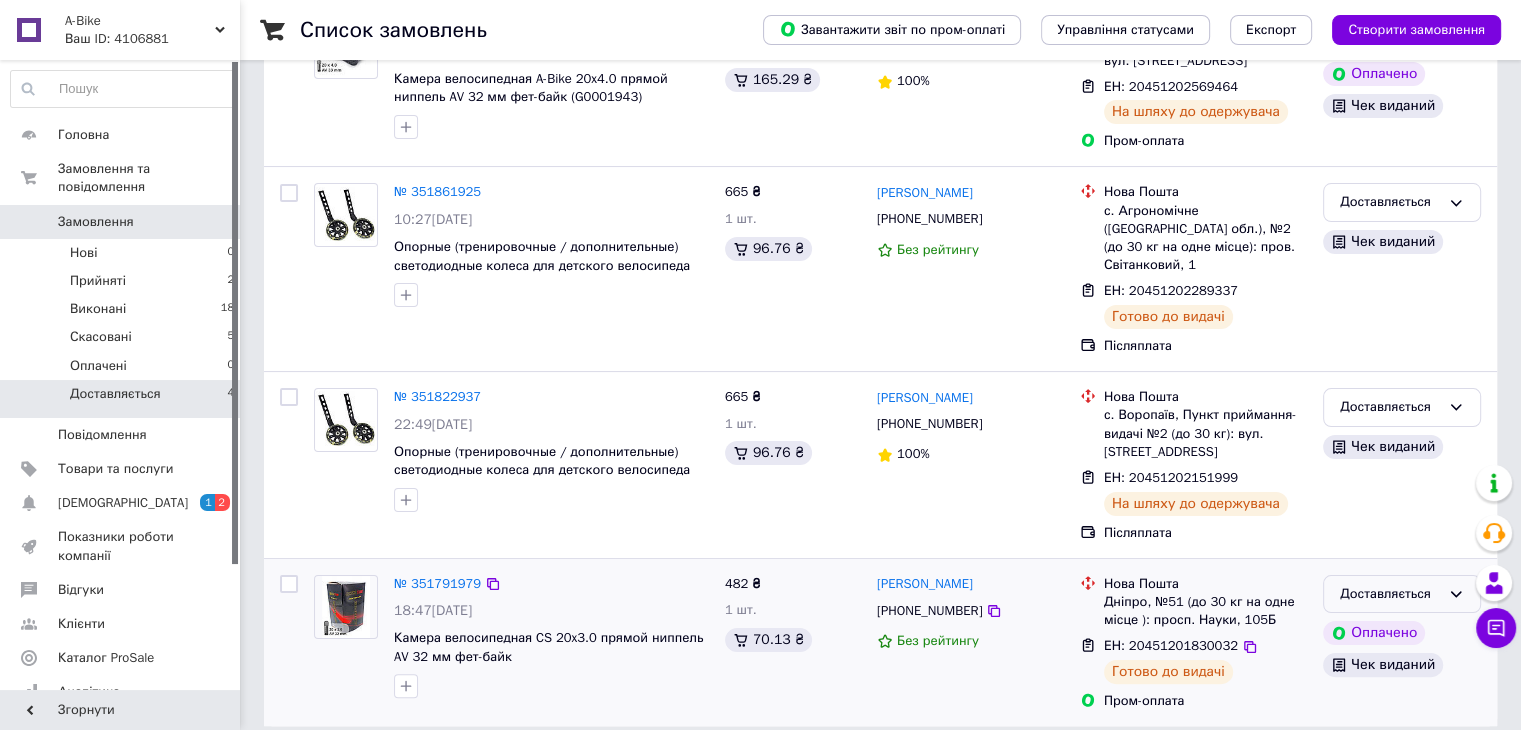 click on "Доставляється" at bounding box center [1390, 594] 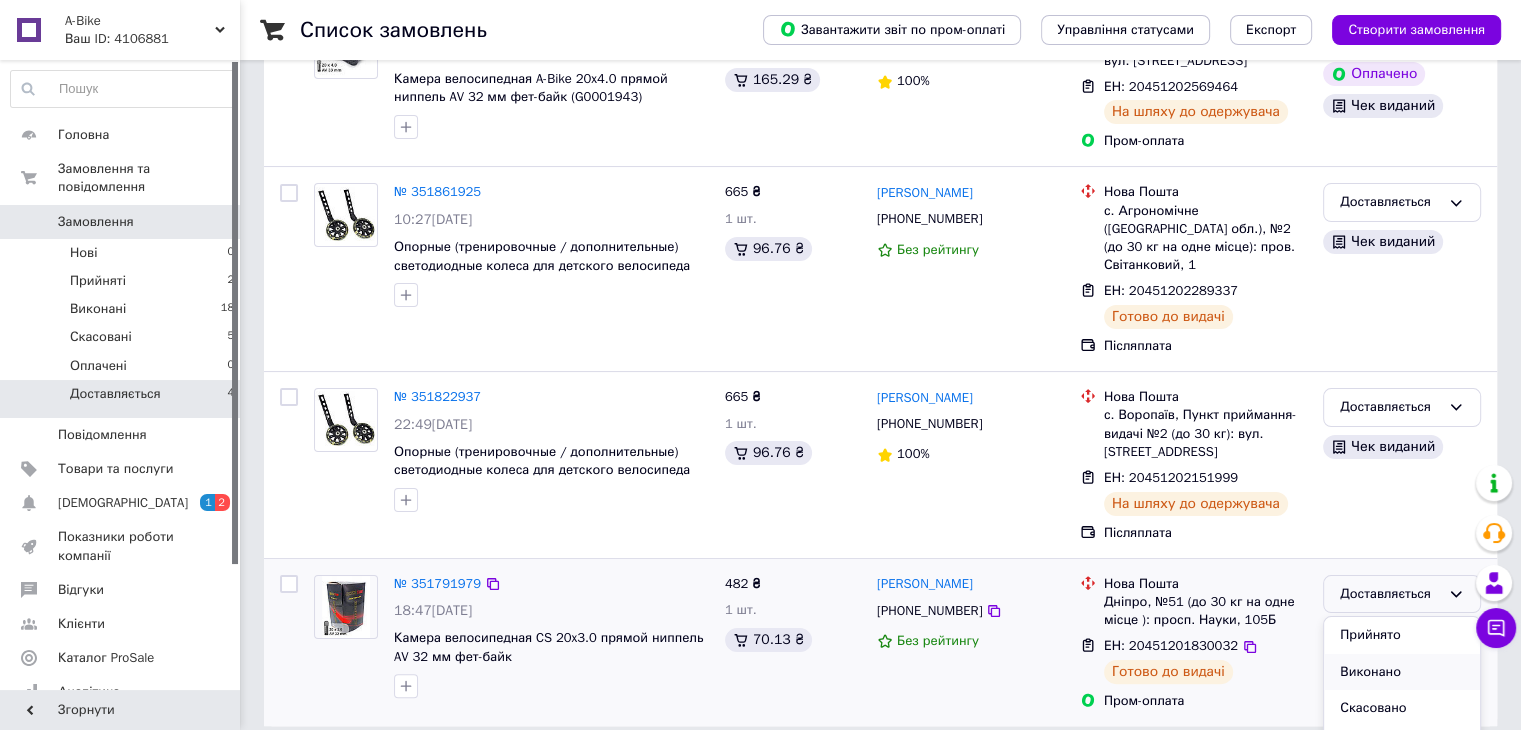 click on "Виконано" at bounding box center [1402, 672] 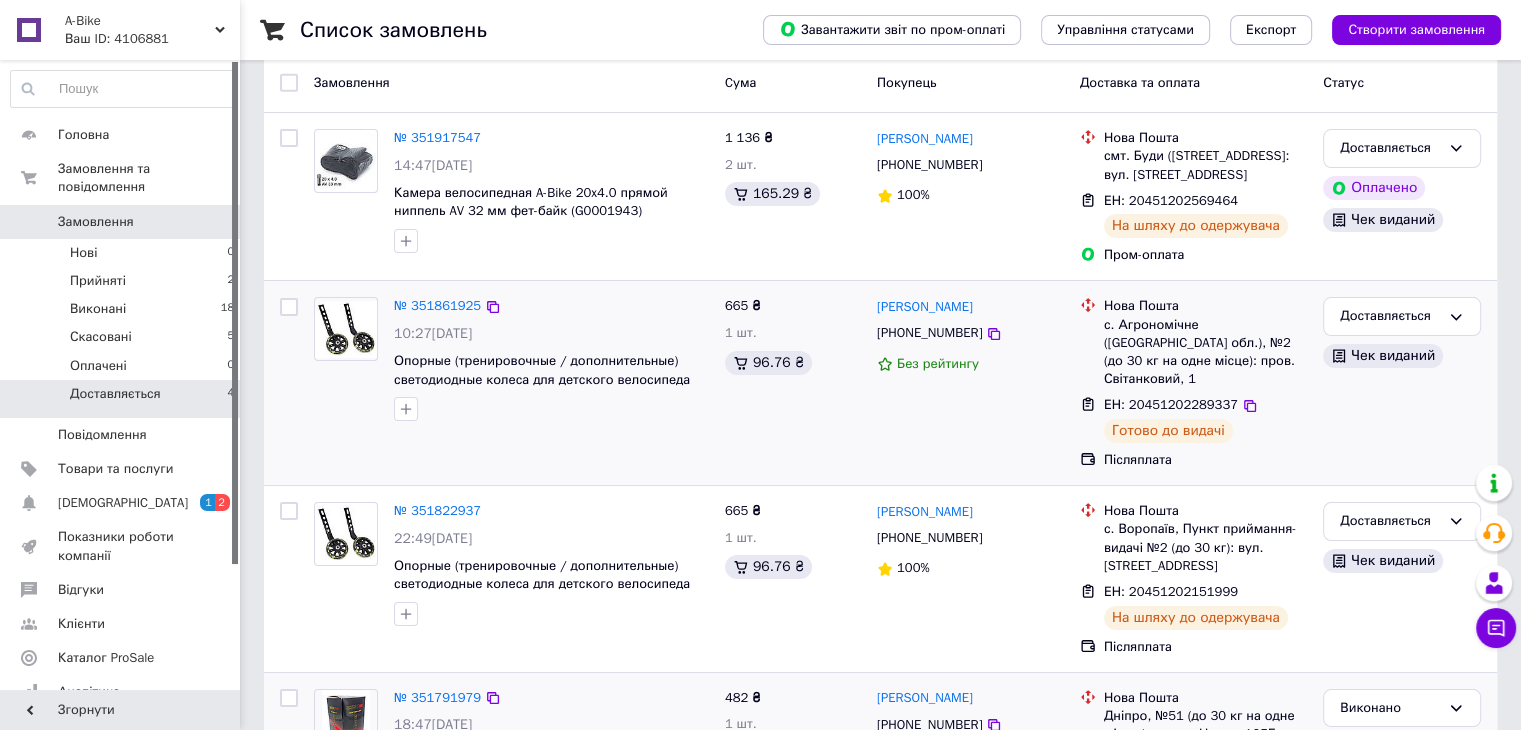 scroll, scrollTop: 200, scrollLeft: 0, axis: vertical 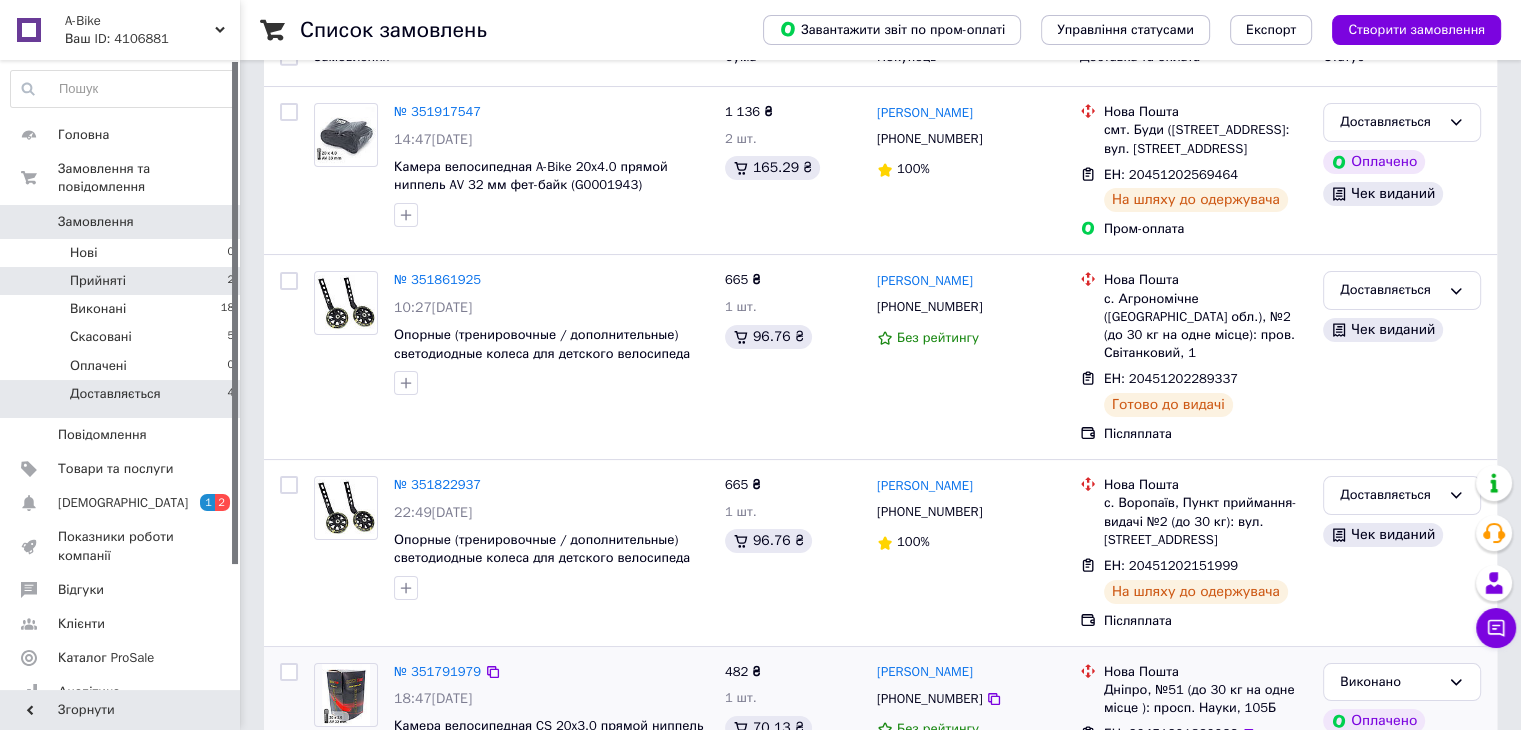 click on "Прийняті 2" at bounding box center (123, 281) 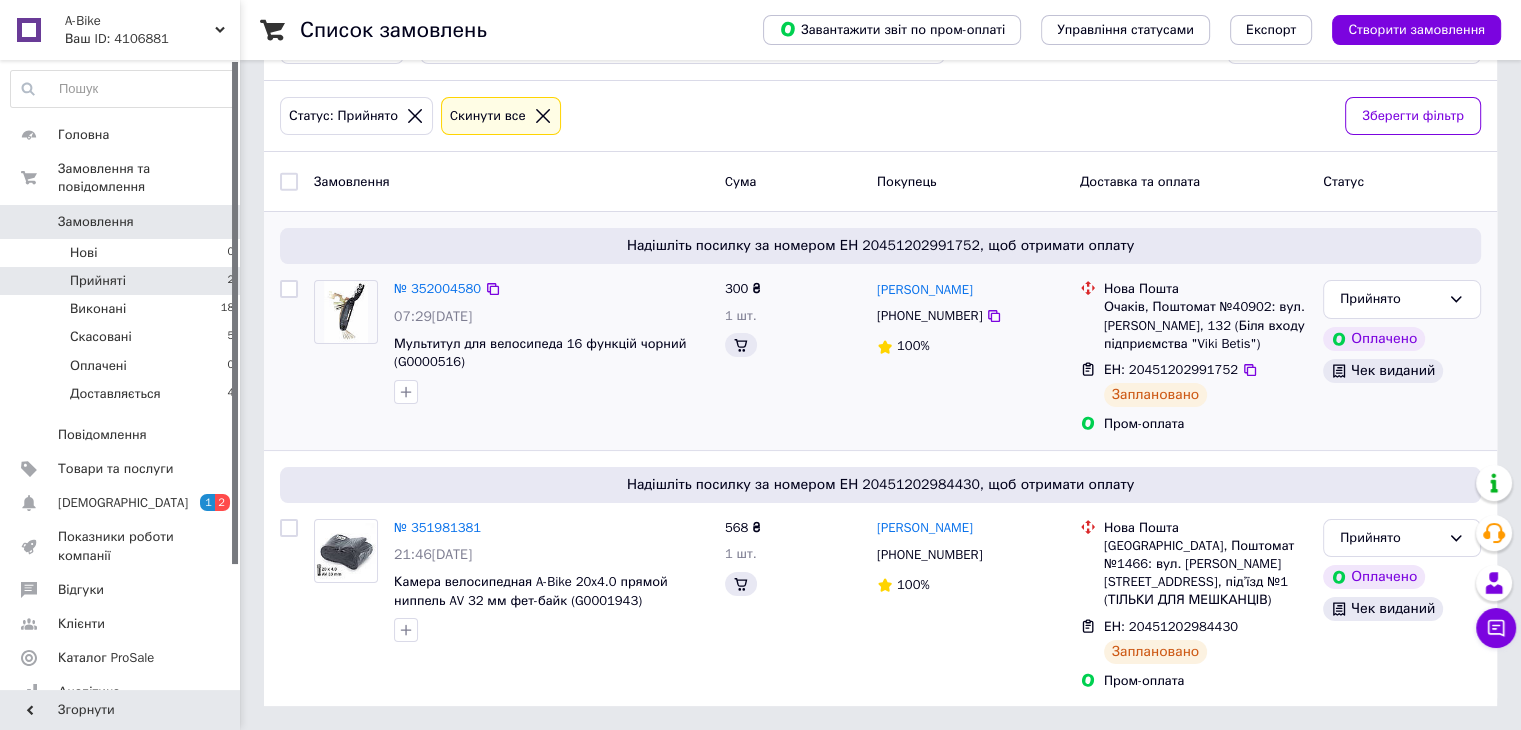 scroll, scrollTop: 0, scrollLeft: 0, axis: both 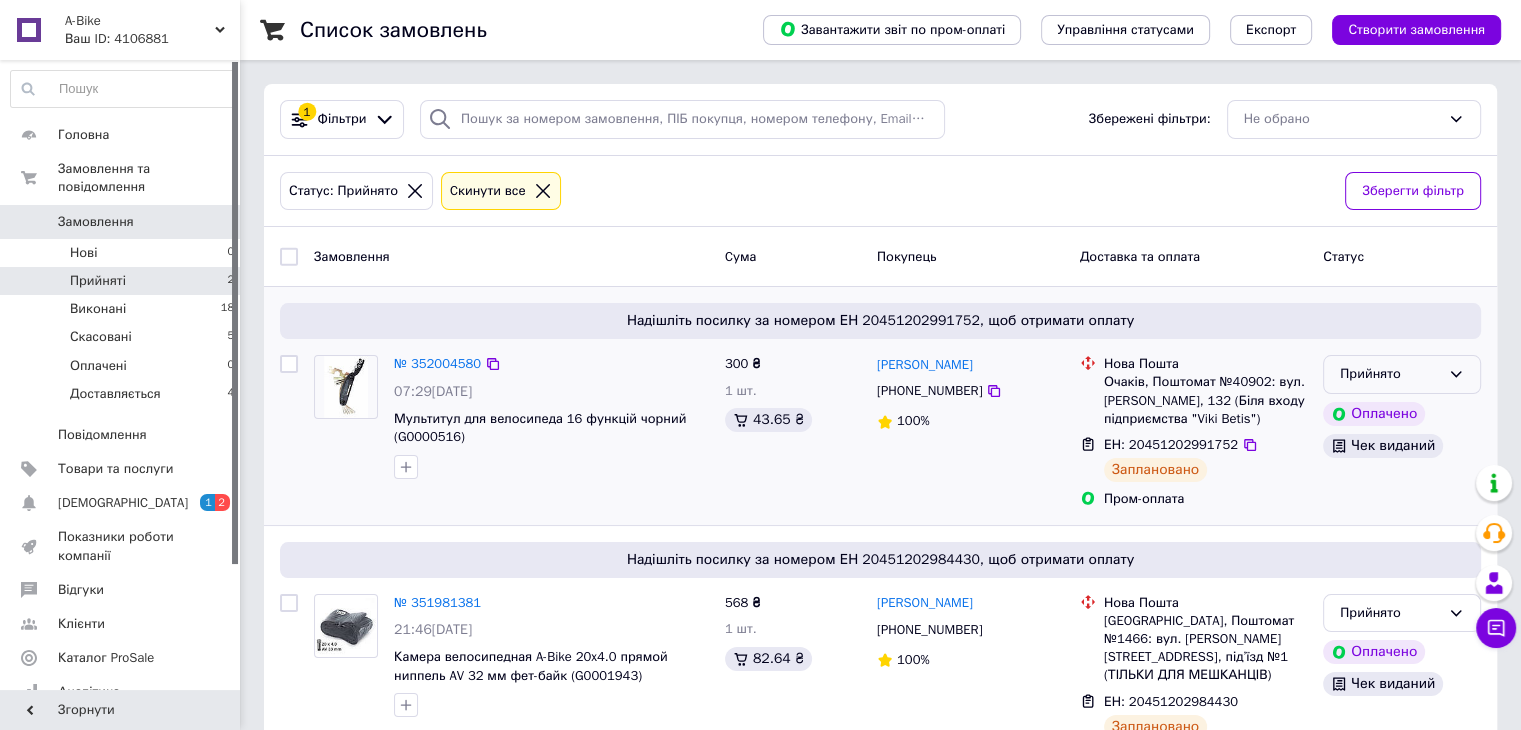 click on "Прийнято" at bounding box center [1390, 374] 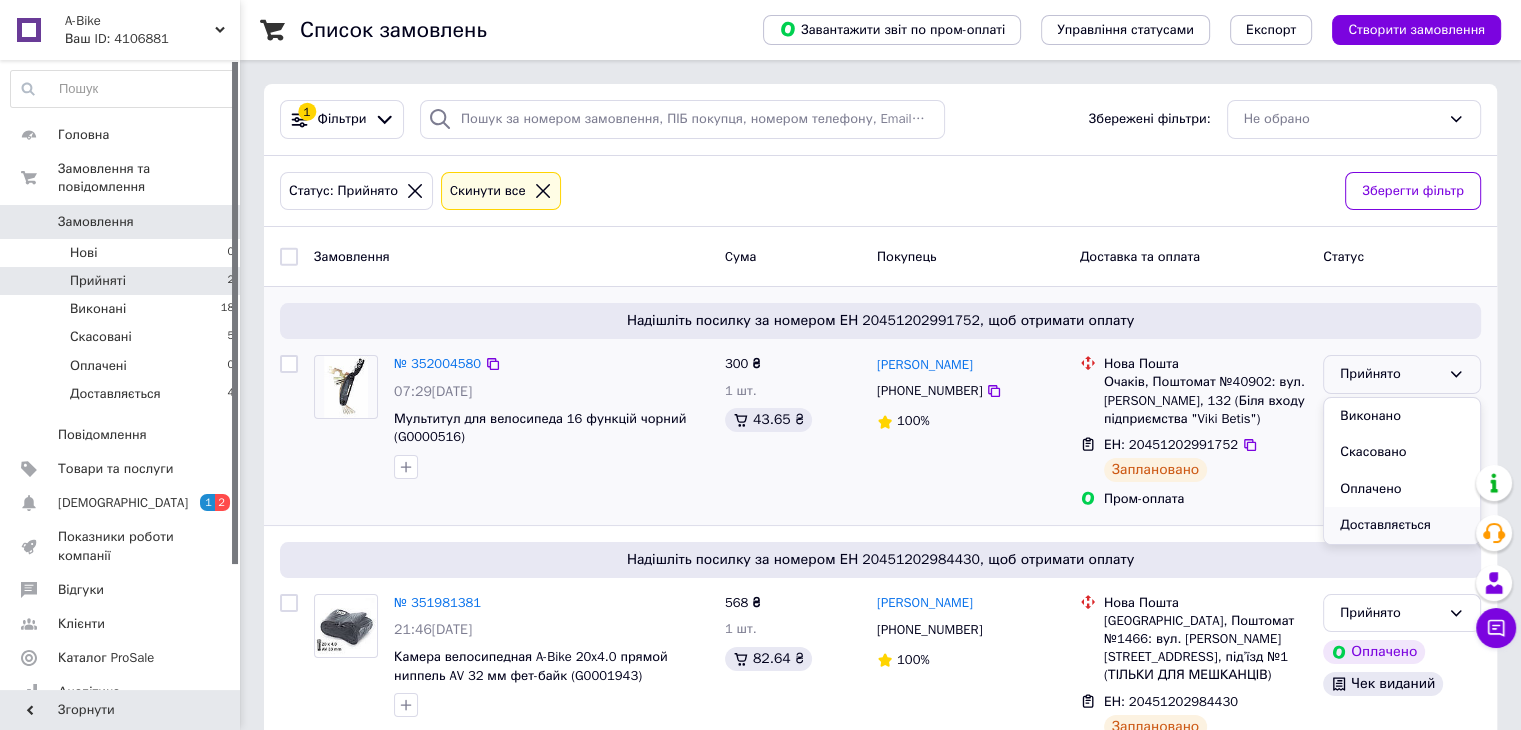 click on "Доставляється" at bounding box center [1402, 525] 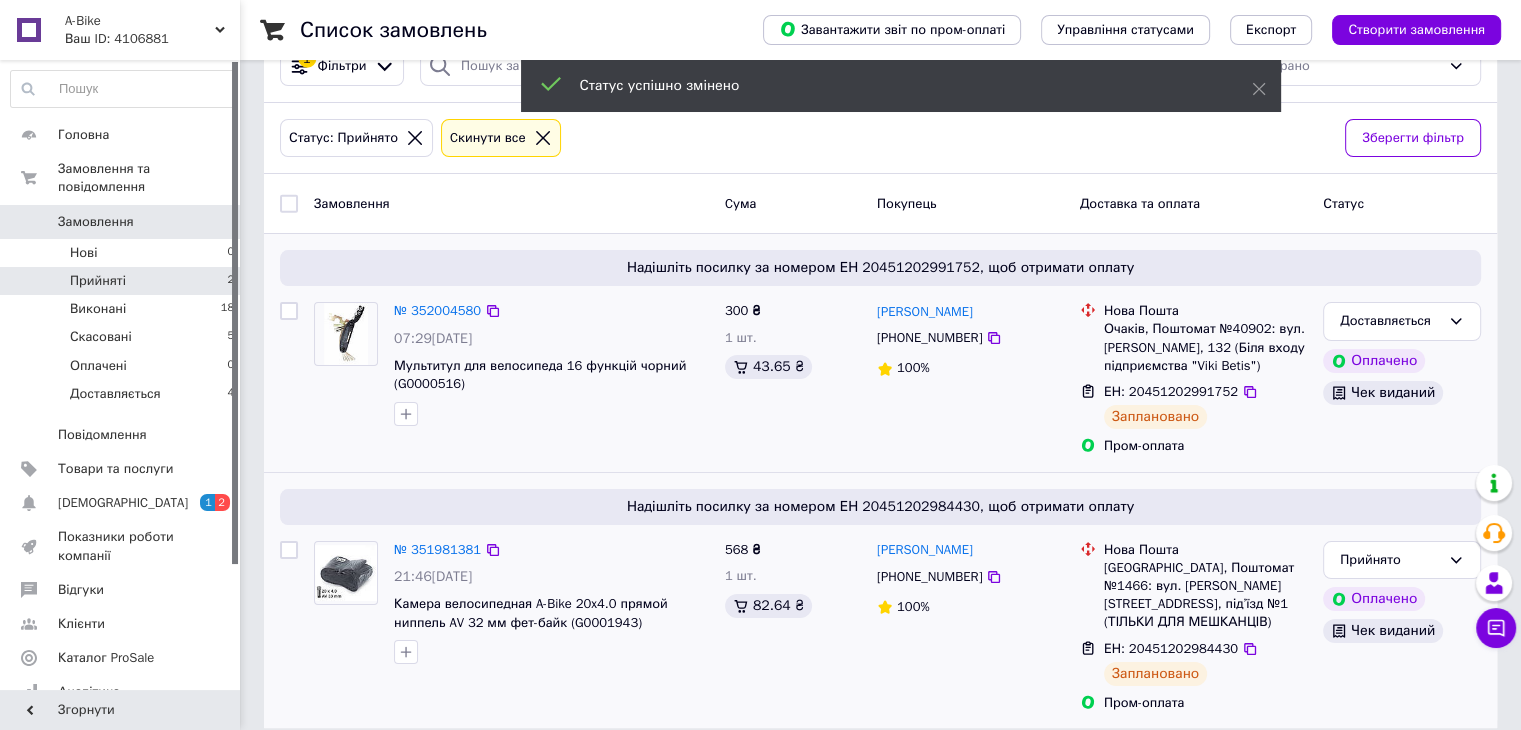 scroll, scrollTop: 56, scrollLeft: 0, axis: vertical 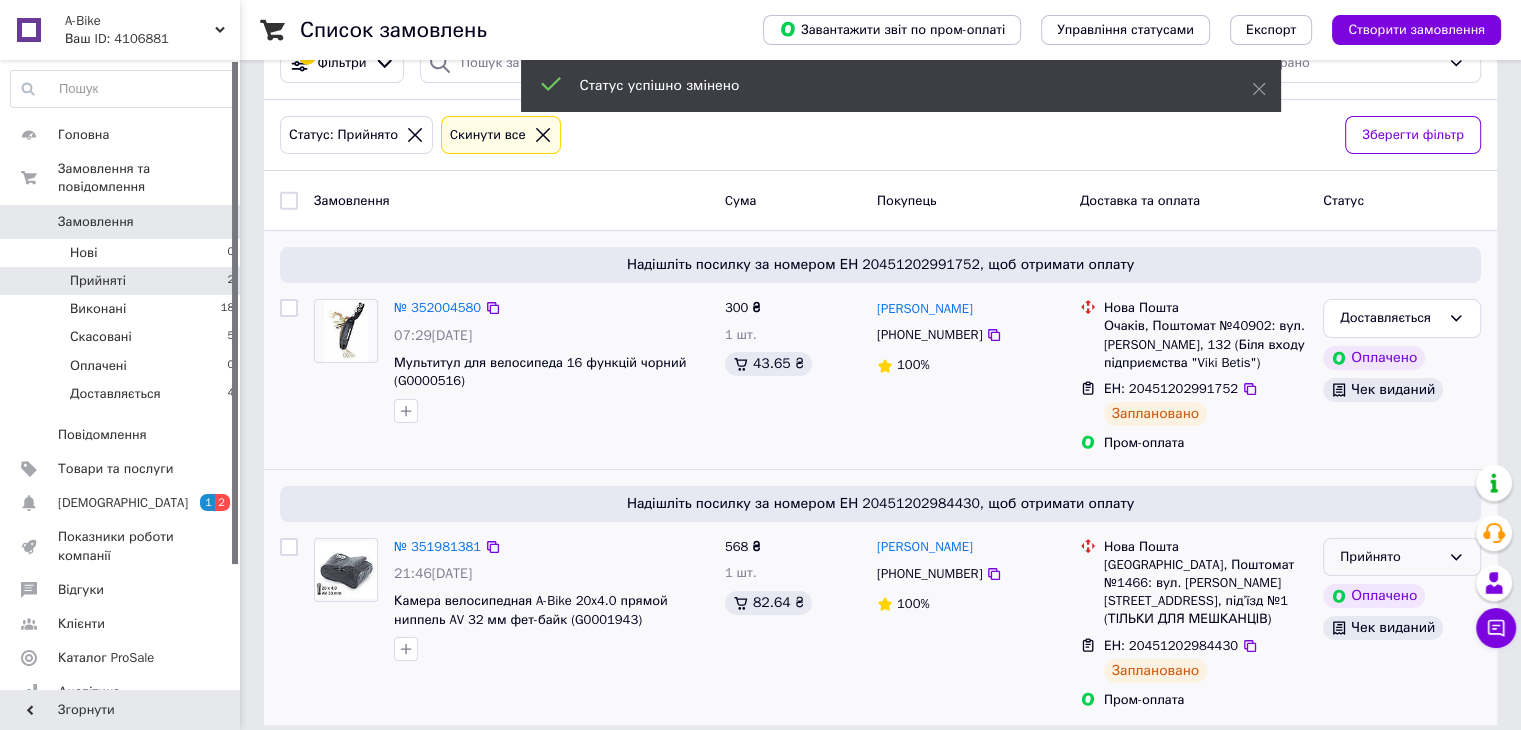 click on "Прийнято" at bounding box center (1390, 557) 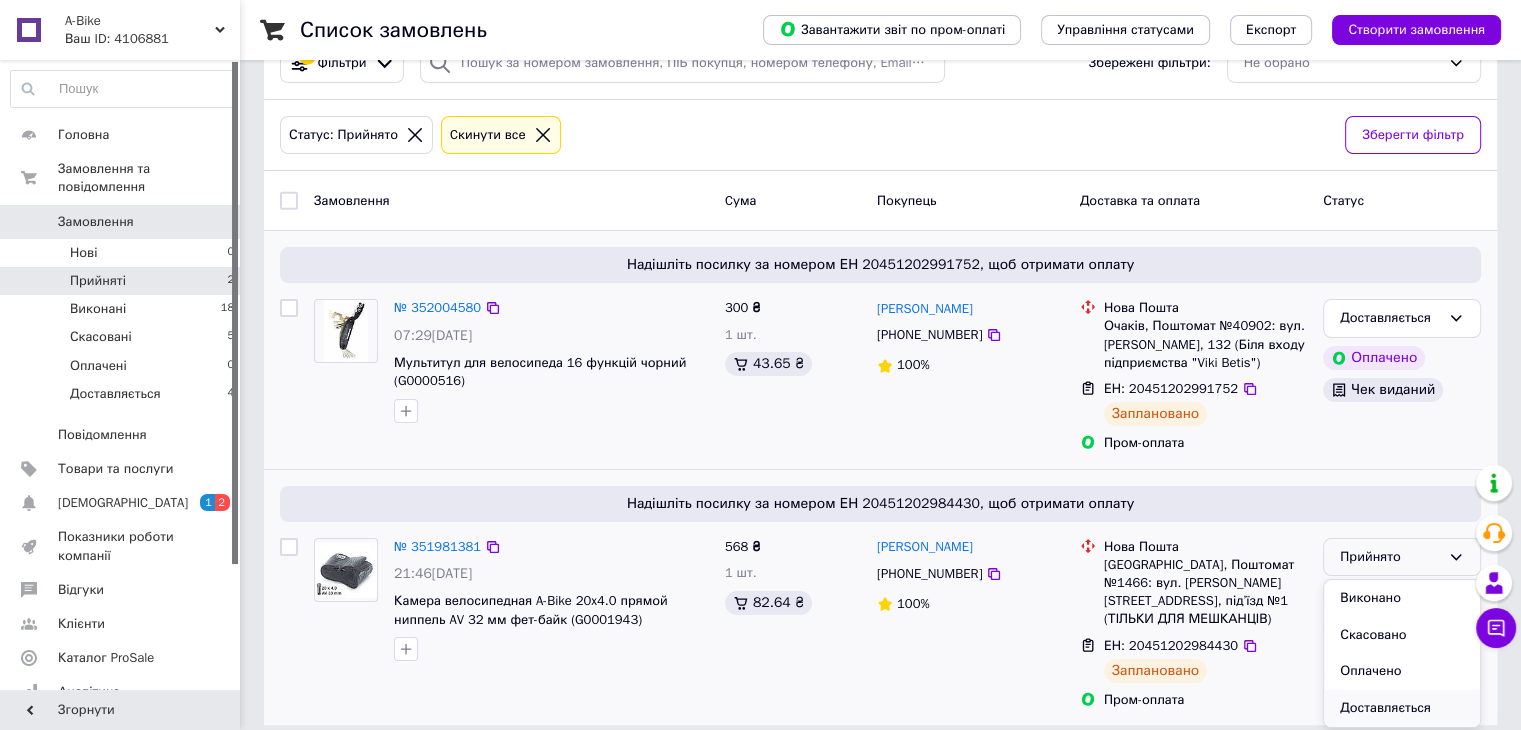 click on "Доставляється" at bounding box center [1402, 708] 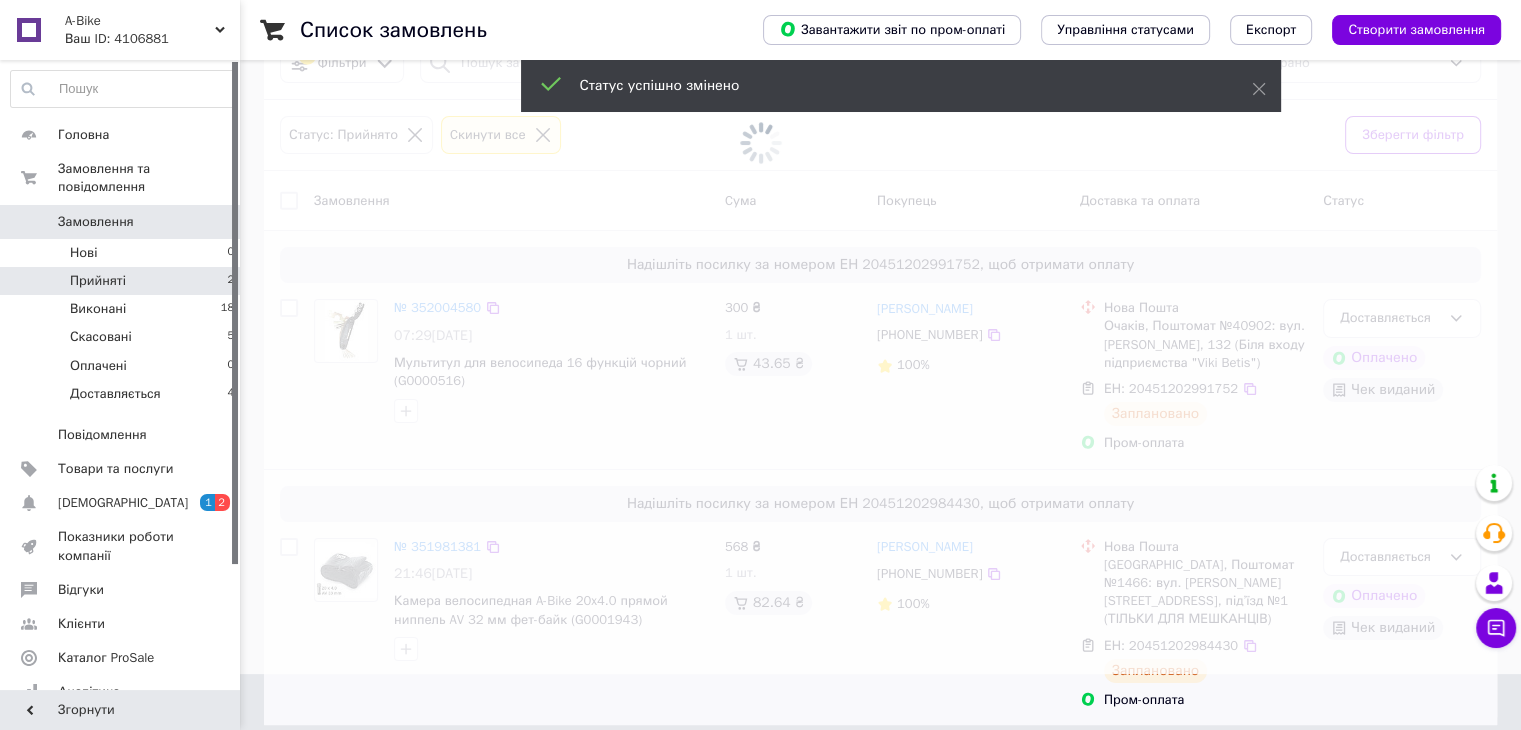 scroll, scrollTop: 0, scrollLeft: 0, axis: both 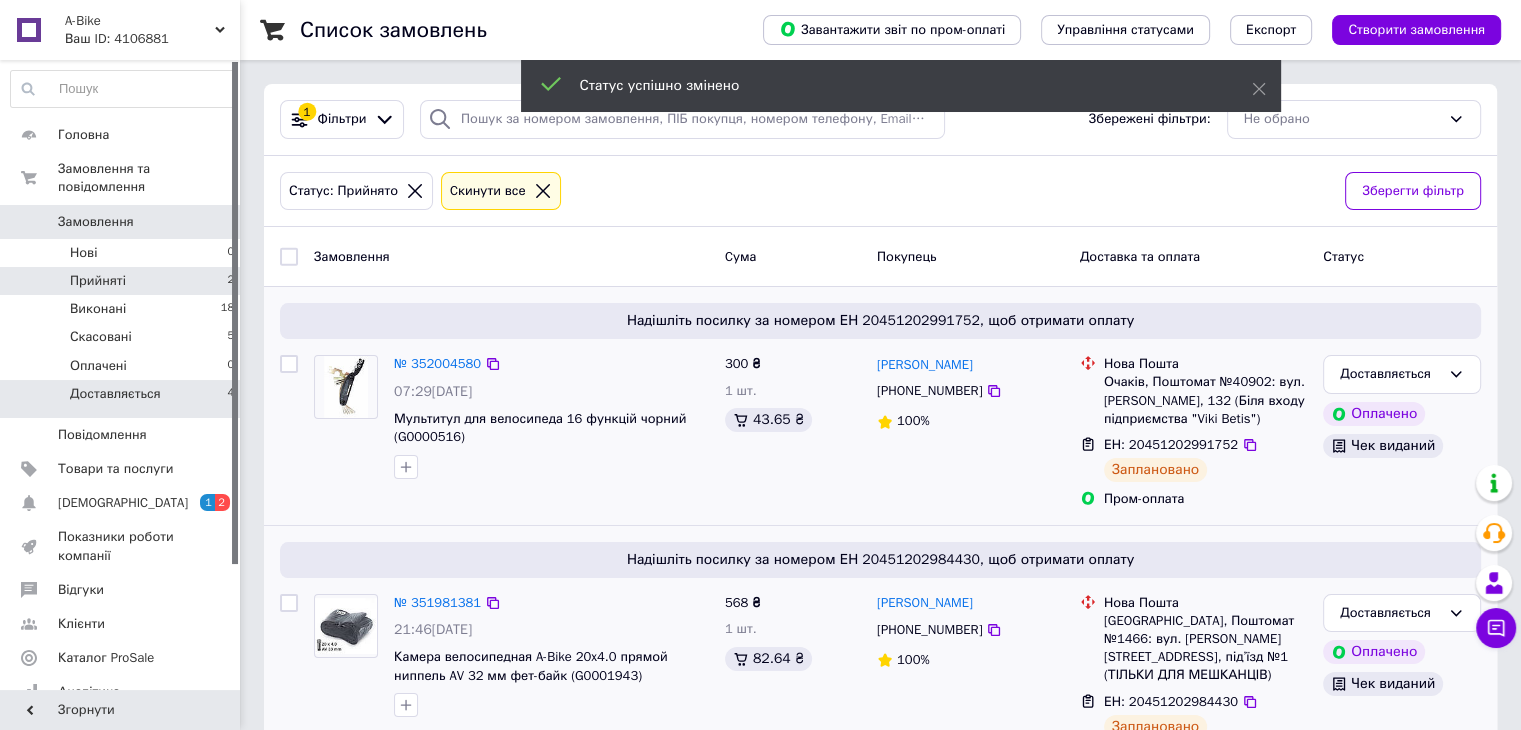 click on "Доставляється" at bounding box center [115, 394] 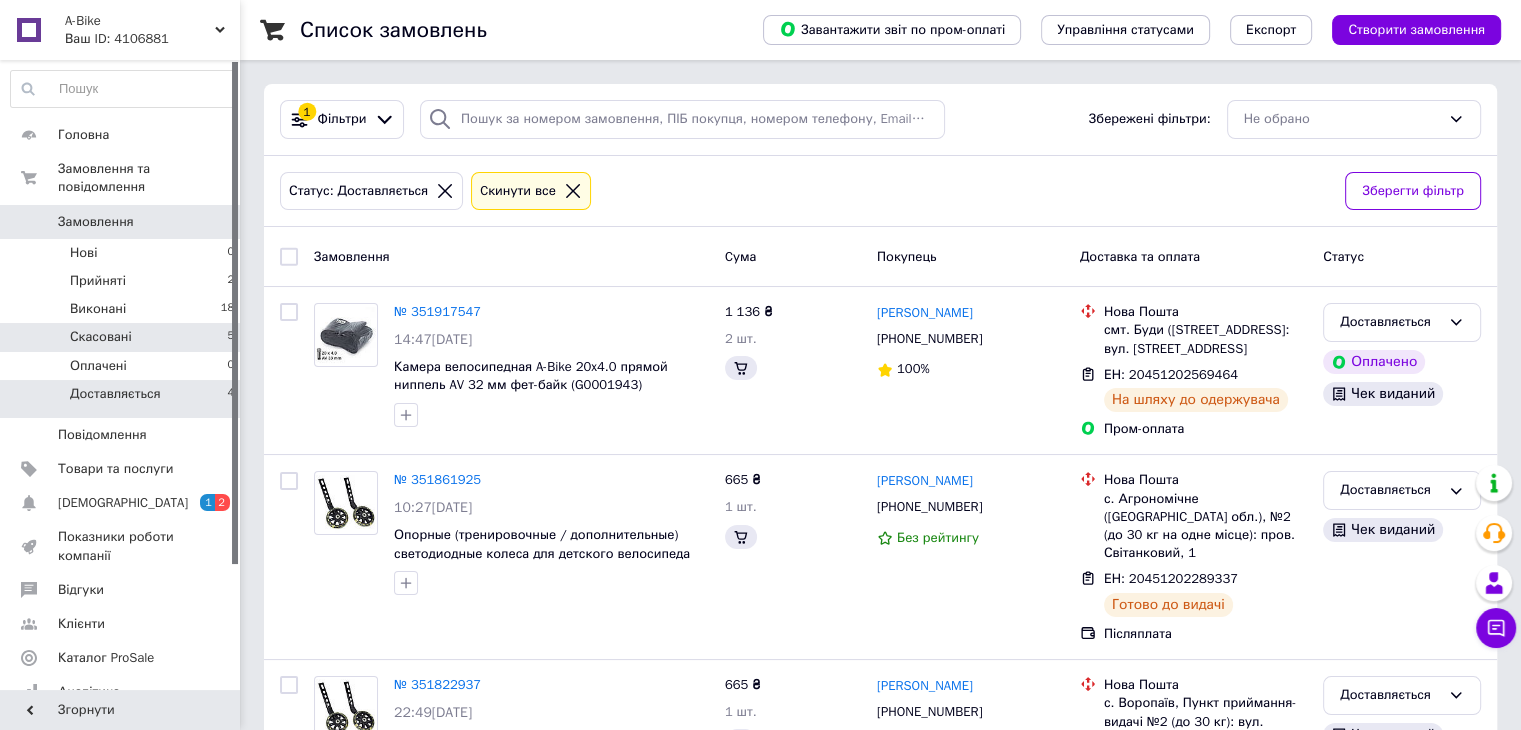 click on "Скасовані 5" at bounding box center (123, 337) 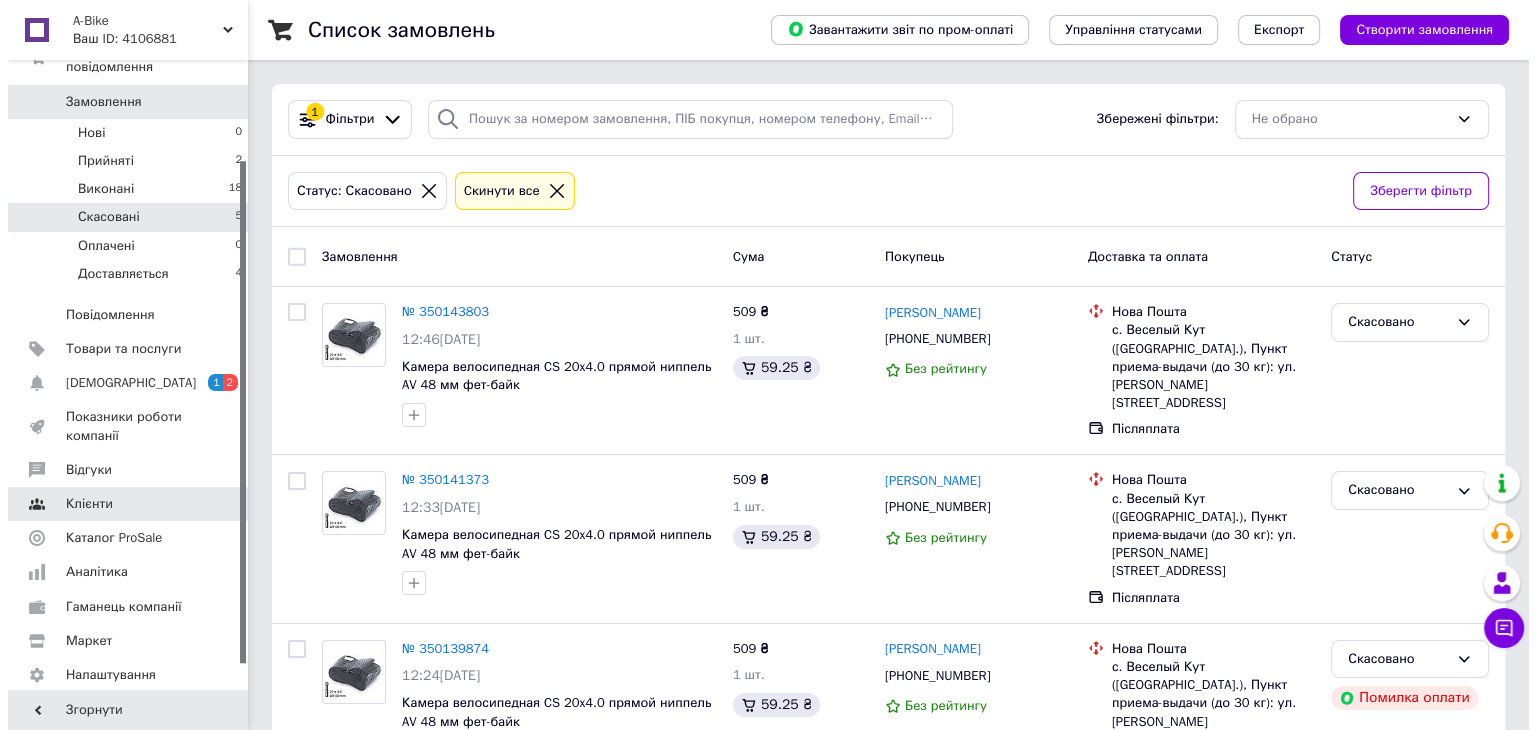 scroll, scrollTop: 156, scrollLeft: 0, axis: vertical 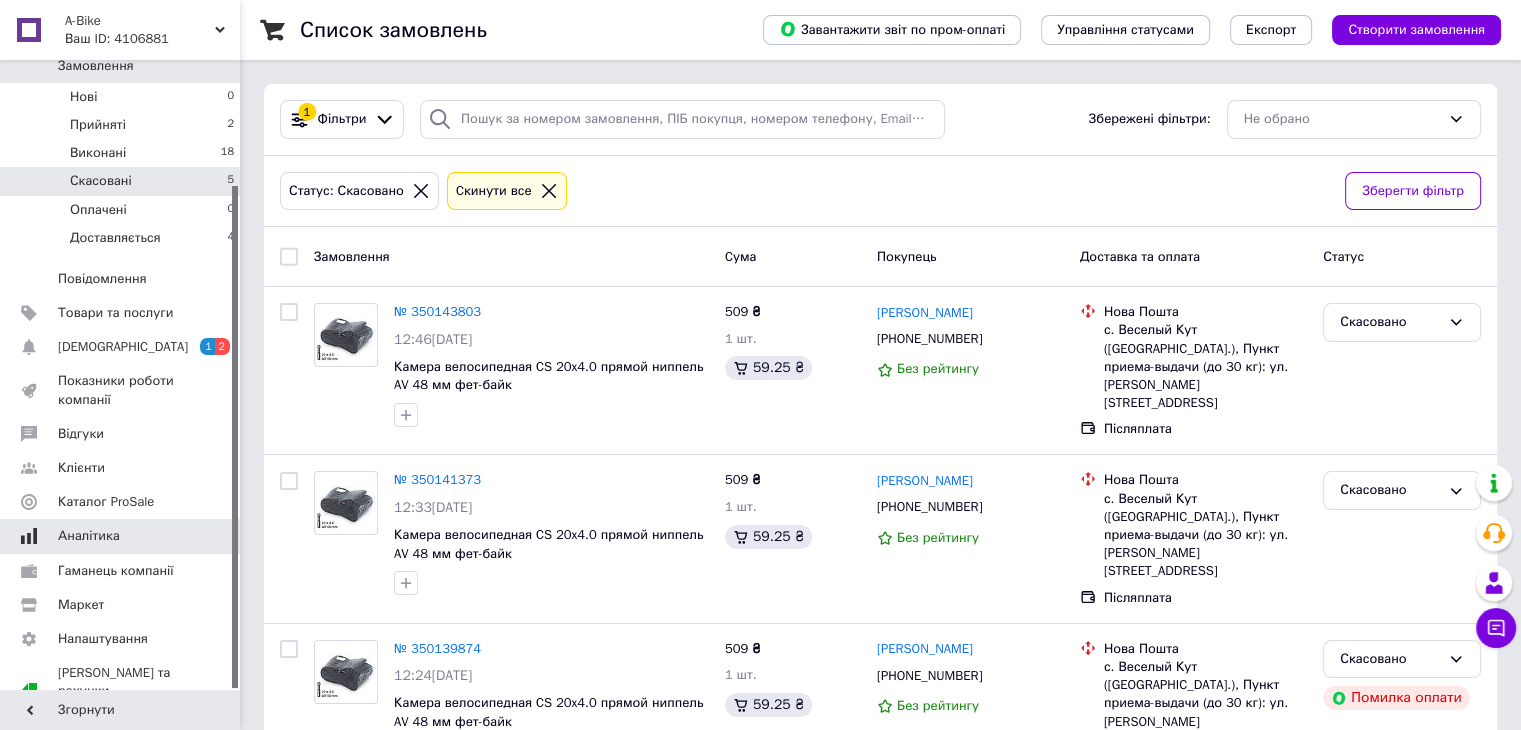 click on "Аналітика" at bounding box center (121, 536) 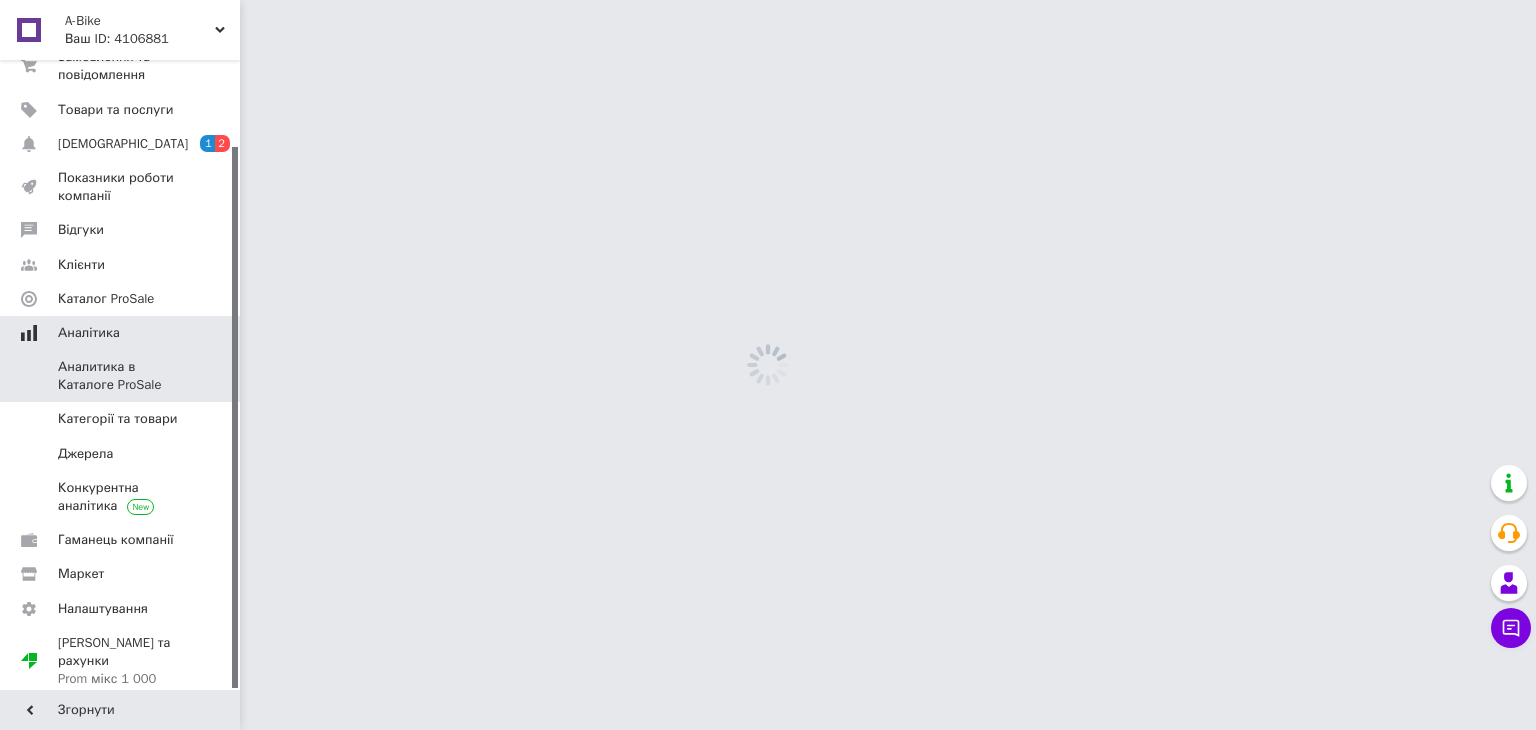 scroll, scrollTop: 100, scrollLeft: 0, axis: vertical 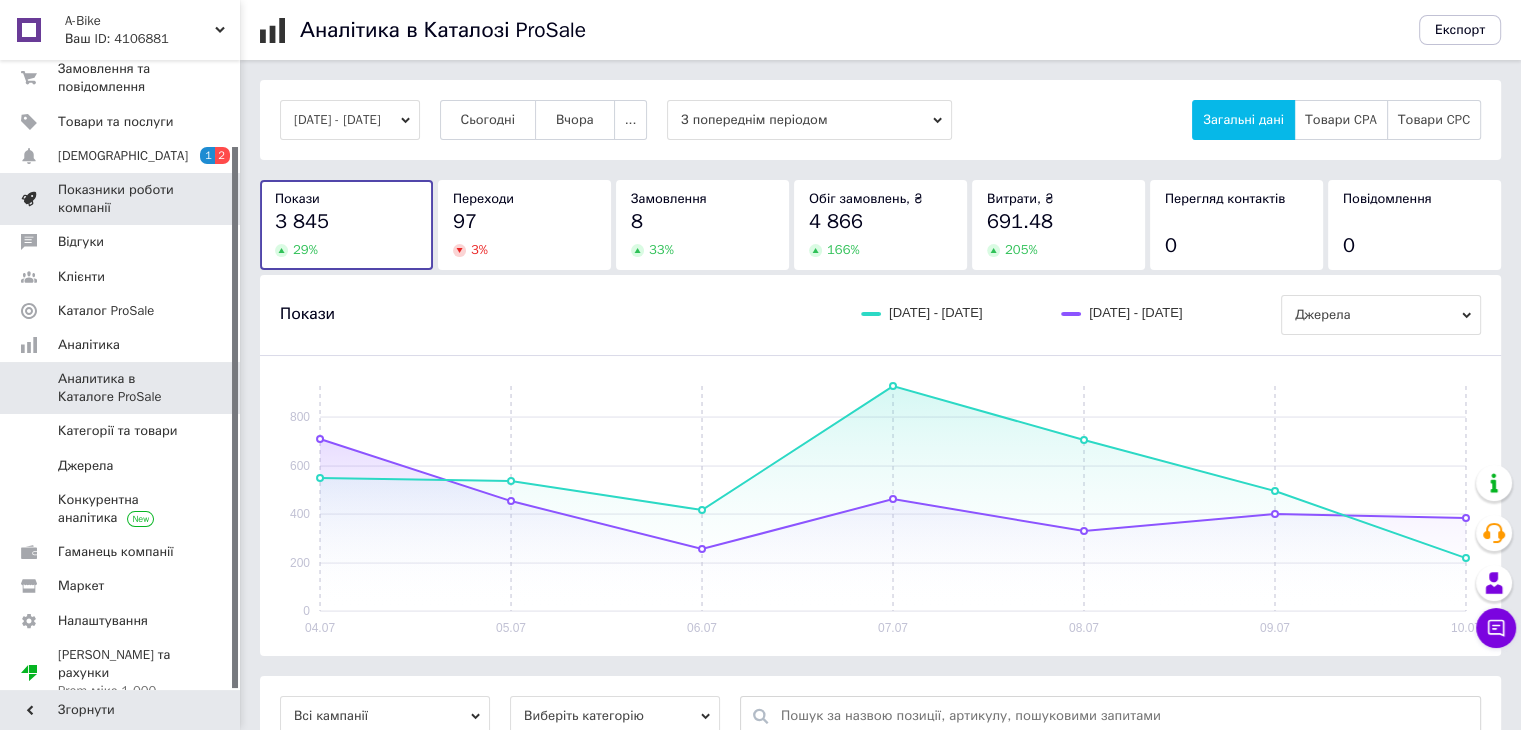 click on "Показники роботи компанії" at bounding box center [121, 199] 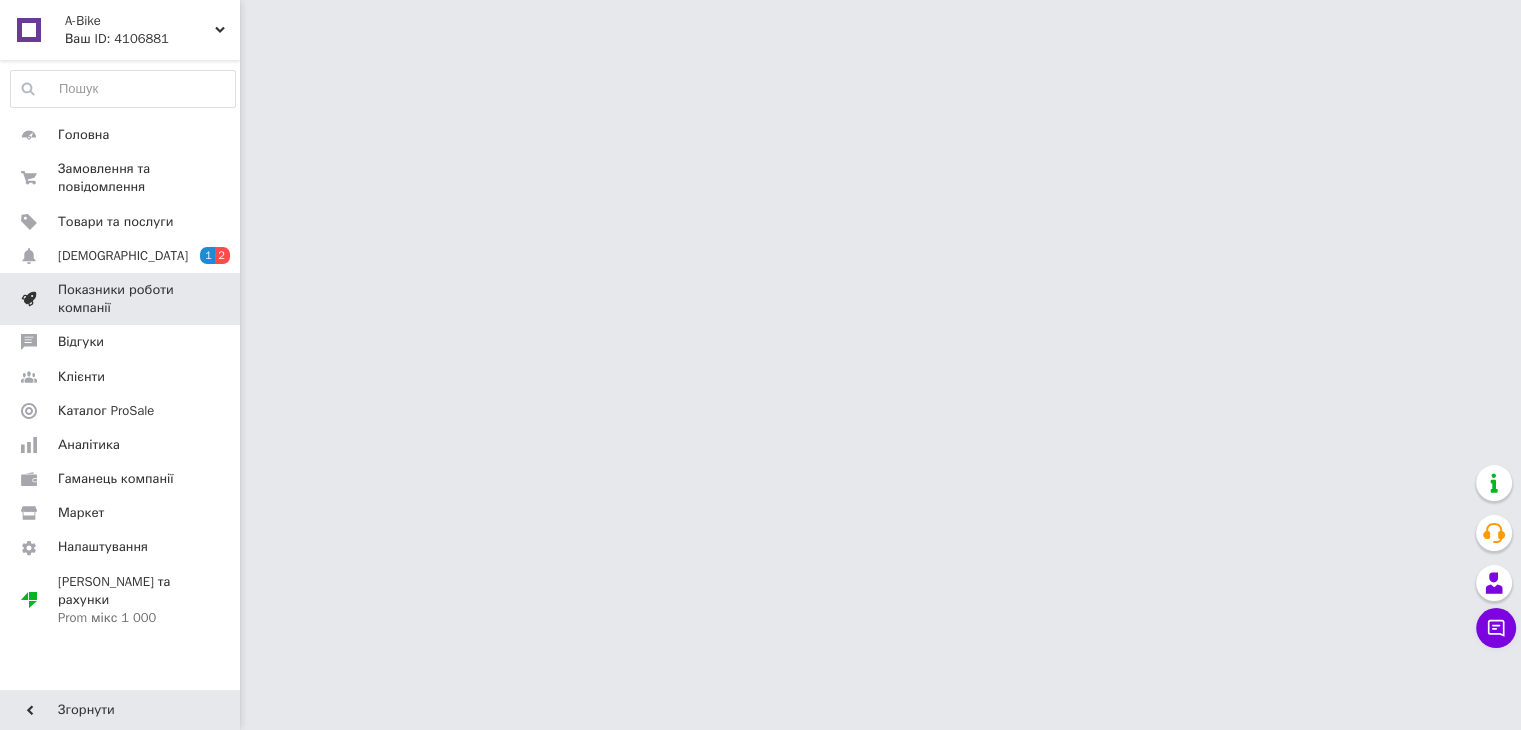 scroll, scrollTop: 0, scrollLeft: 0, axis: both 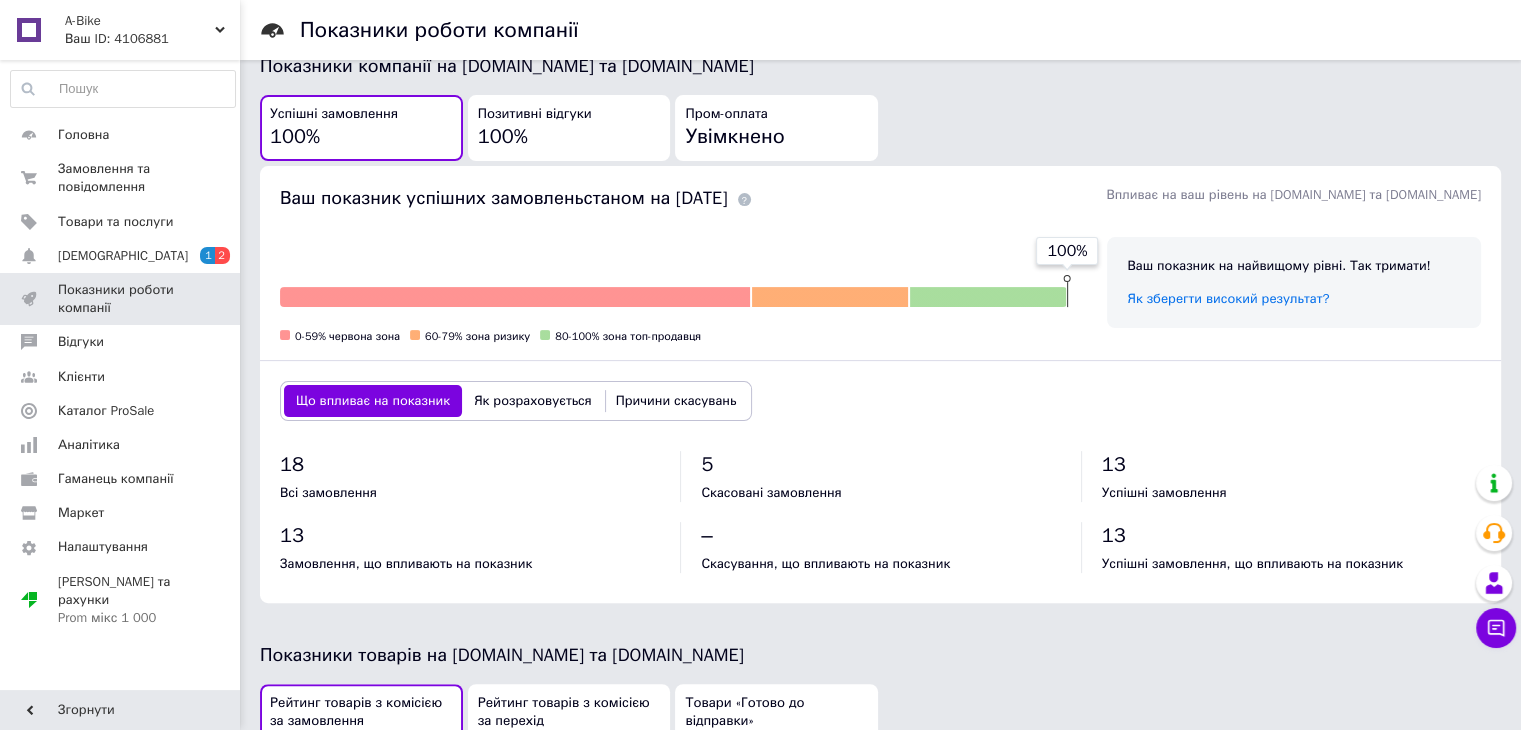 click on "Позитивні відгуки 100%" at bounding box center [569, 128] 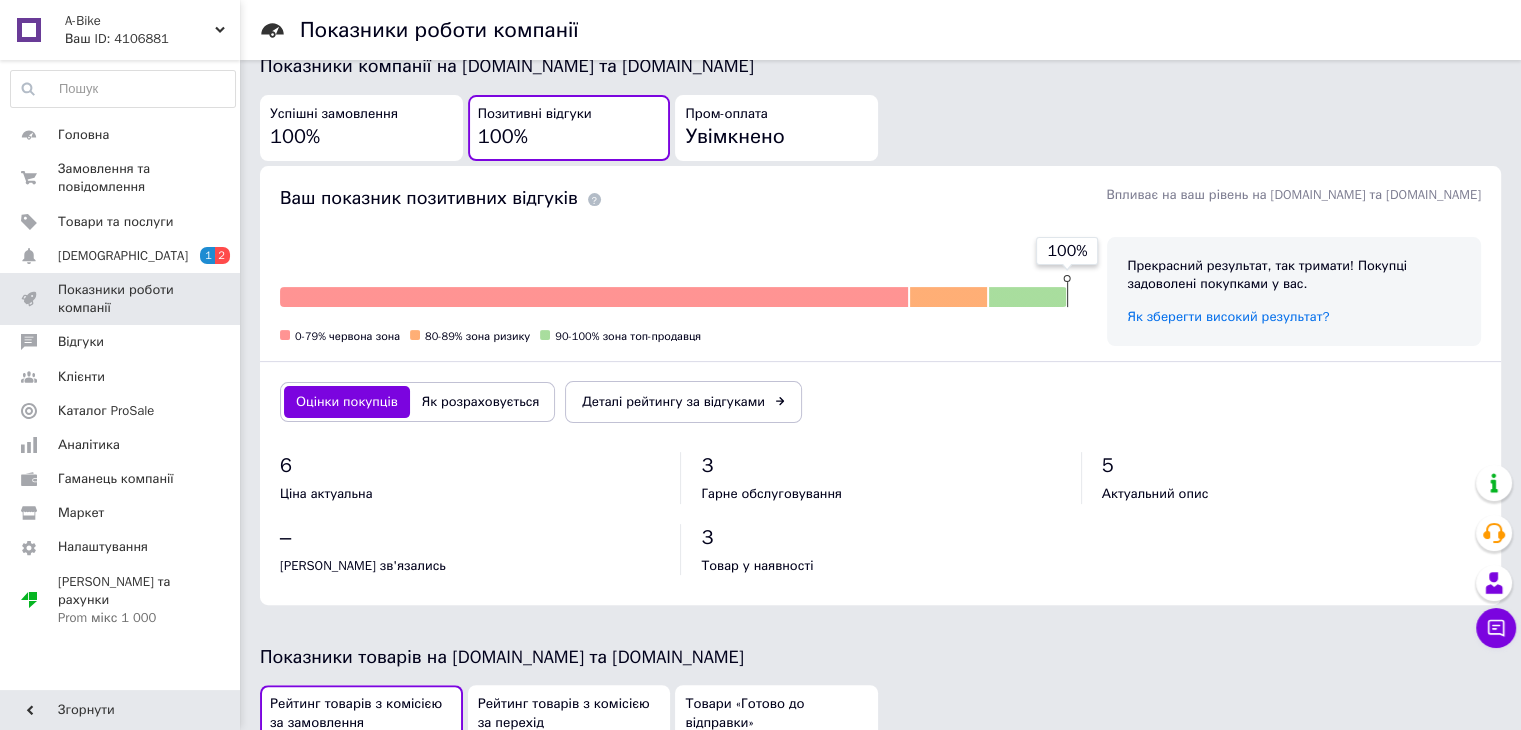 click on "Пром-оплата Увімкнено" at bounding box center [776, 128] 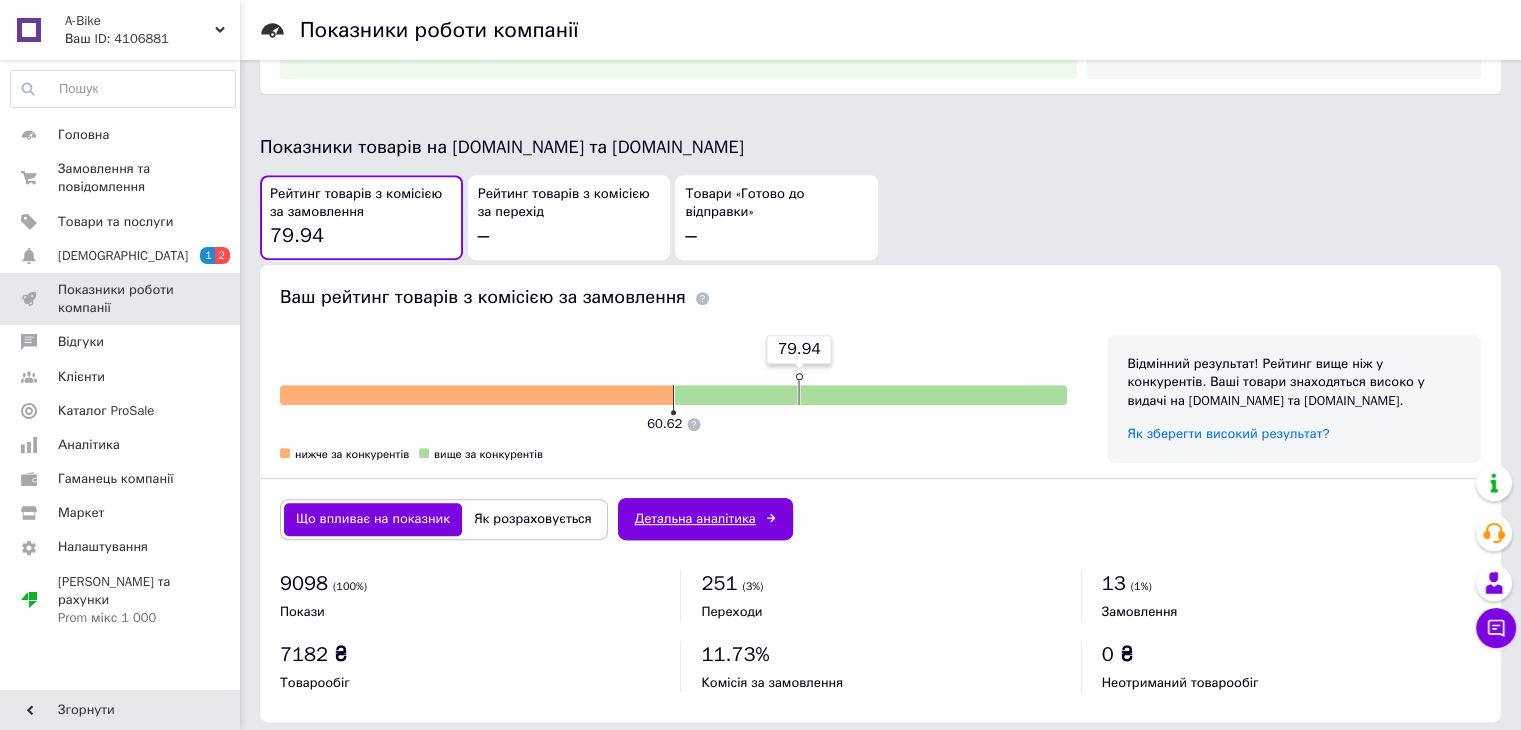 scroll, scrollTop: 818, scrollLeft: 0, axis: vertical 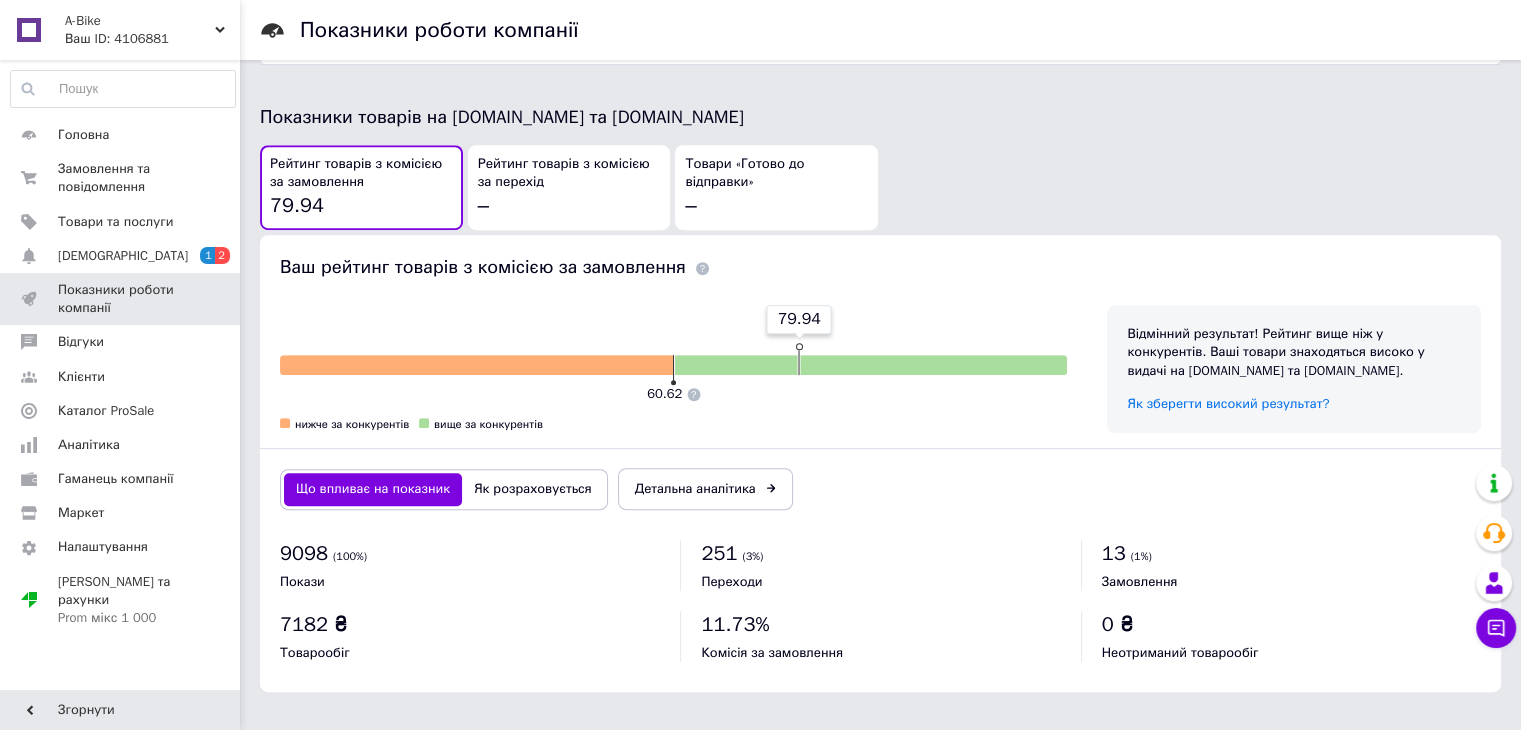 click on "Як розраховується" at bounding box center (533, 489) 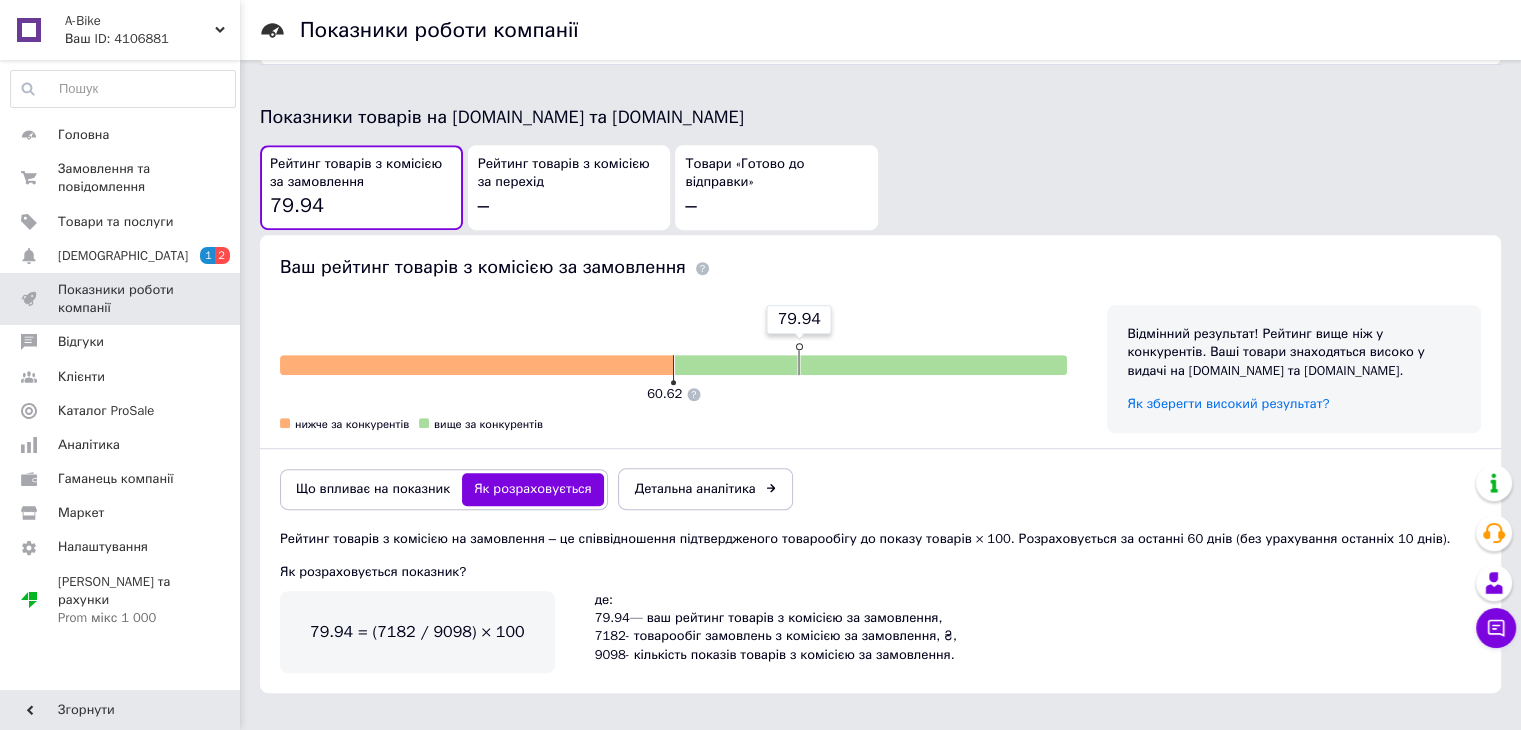 click on "Що впливає на показник" at bounding box center [373, 489] 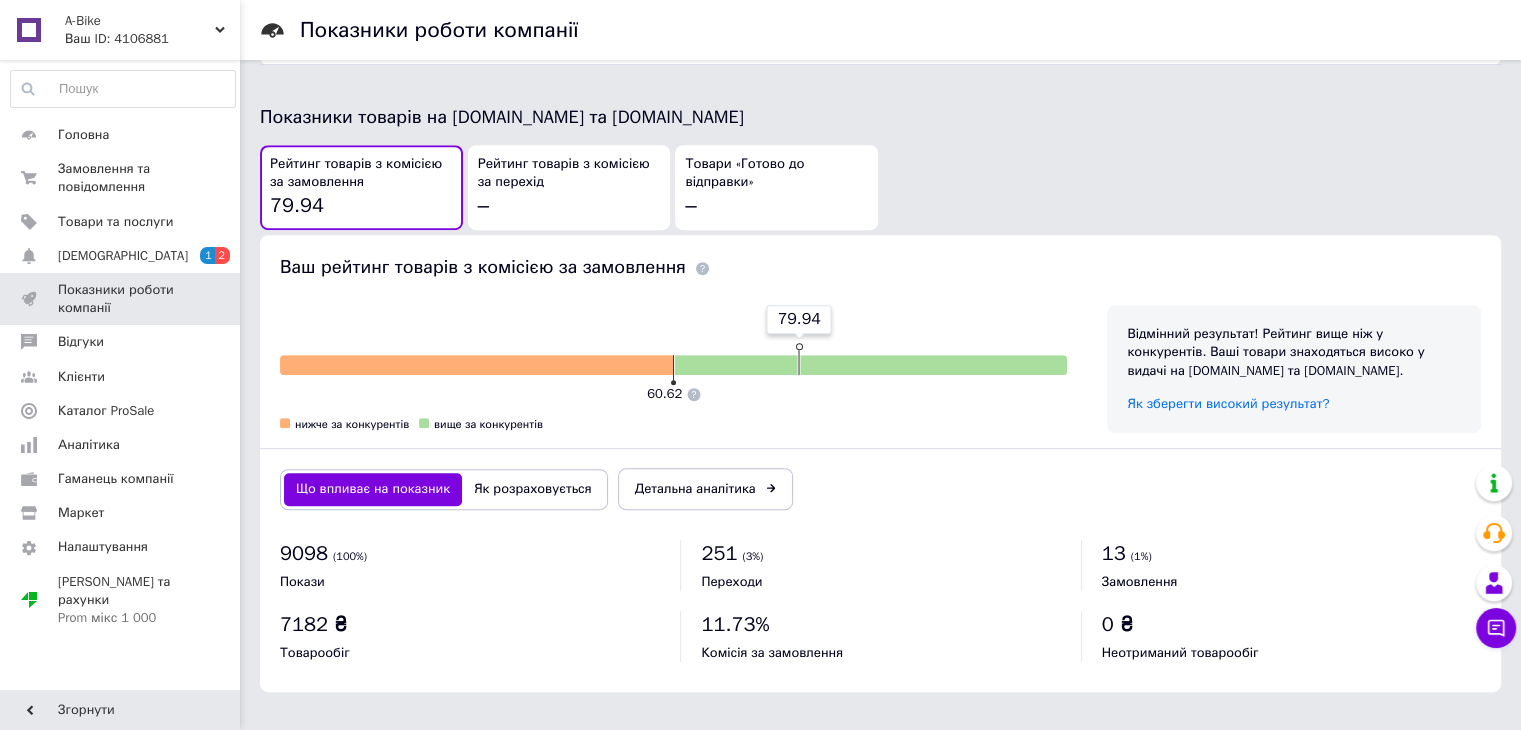 click on "Рейтинг товарів з комісією за перехід" at bounding box center (569, 173) 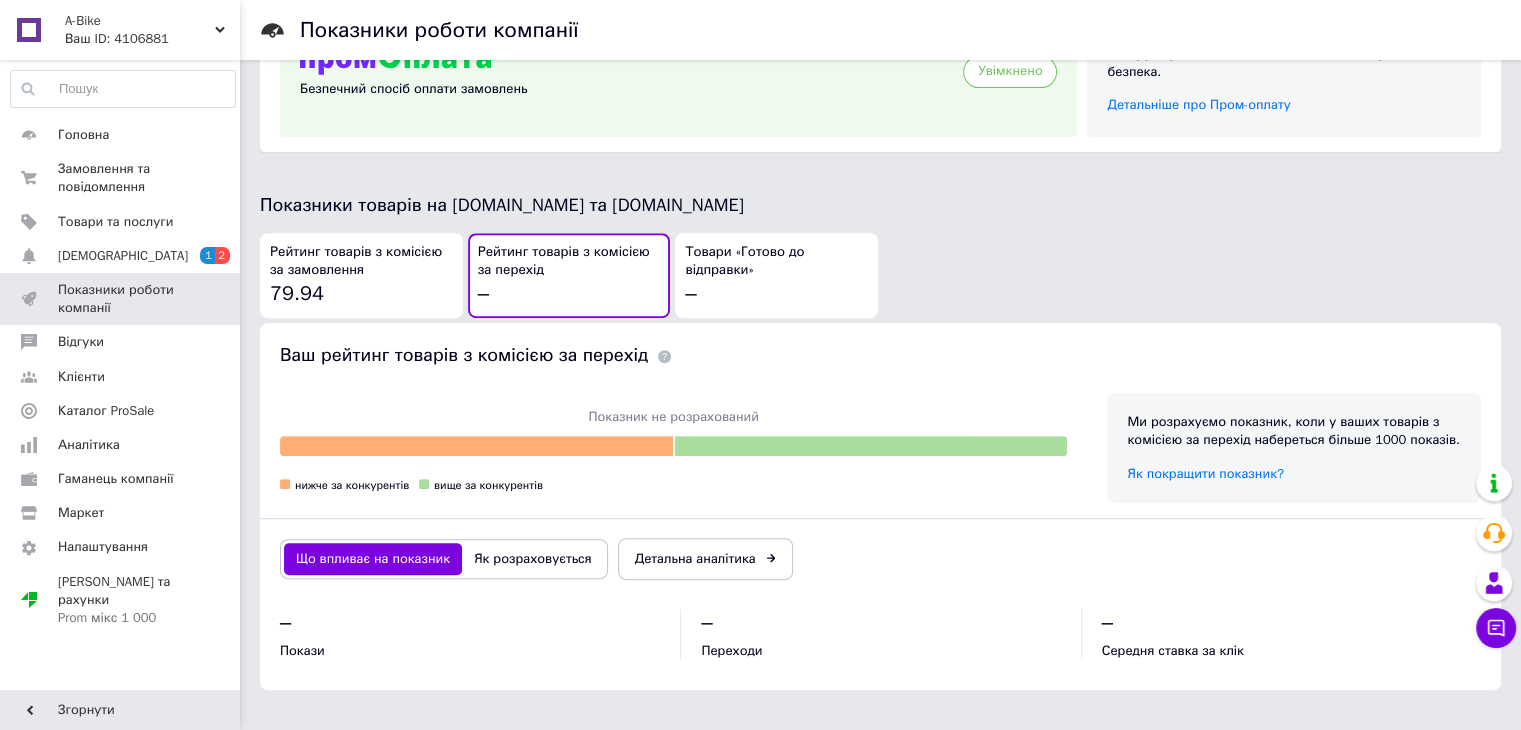 scroll, scrollTop: 728, scrollLeft: 0, axis: vertical 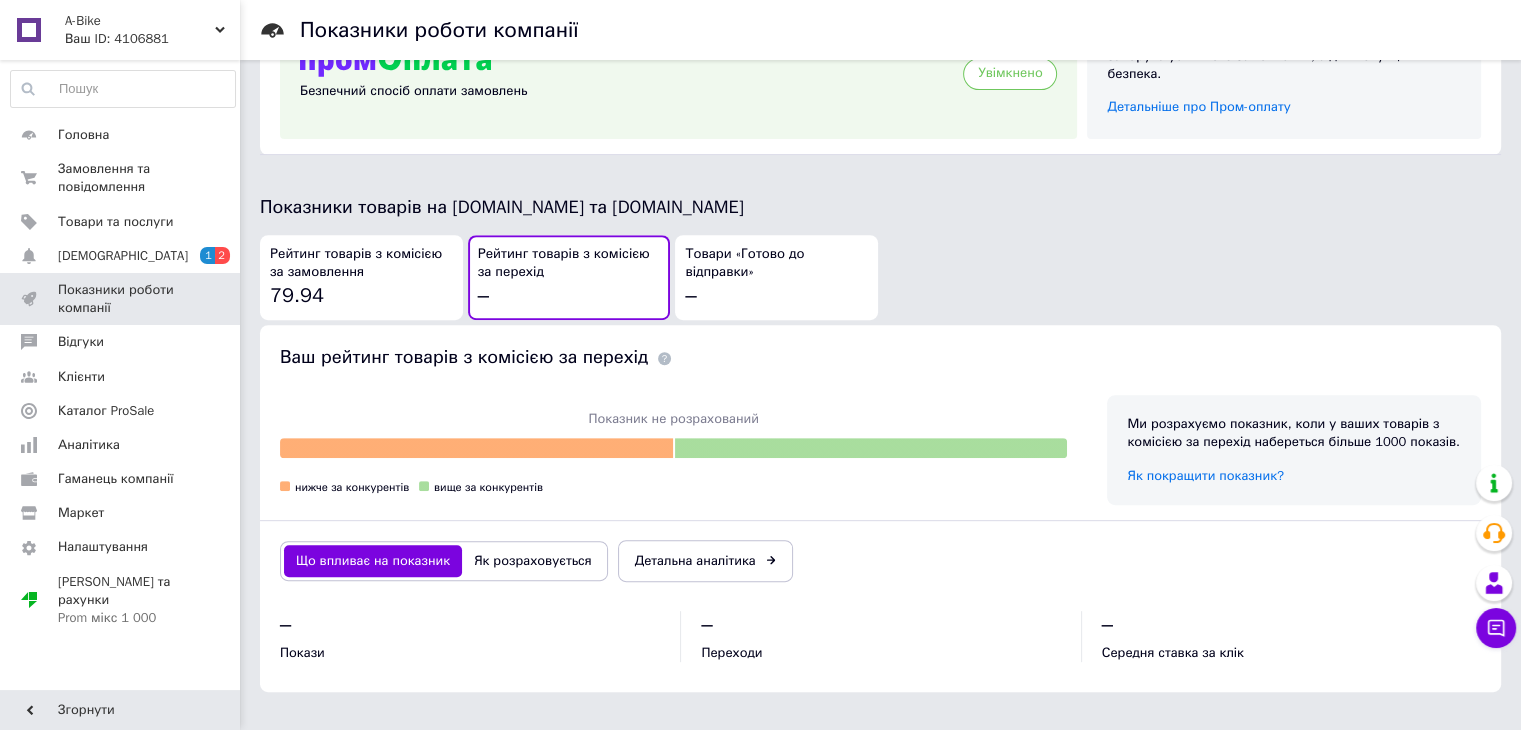 click on "Товари «Готово до відправки» –" at bounding box center (776, 277) 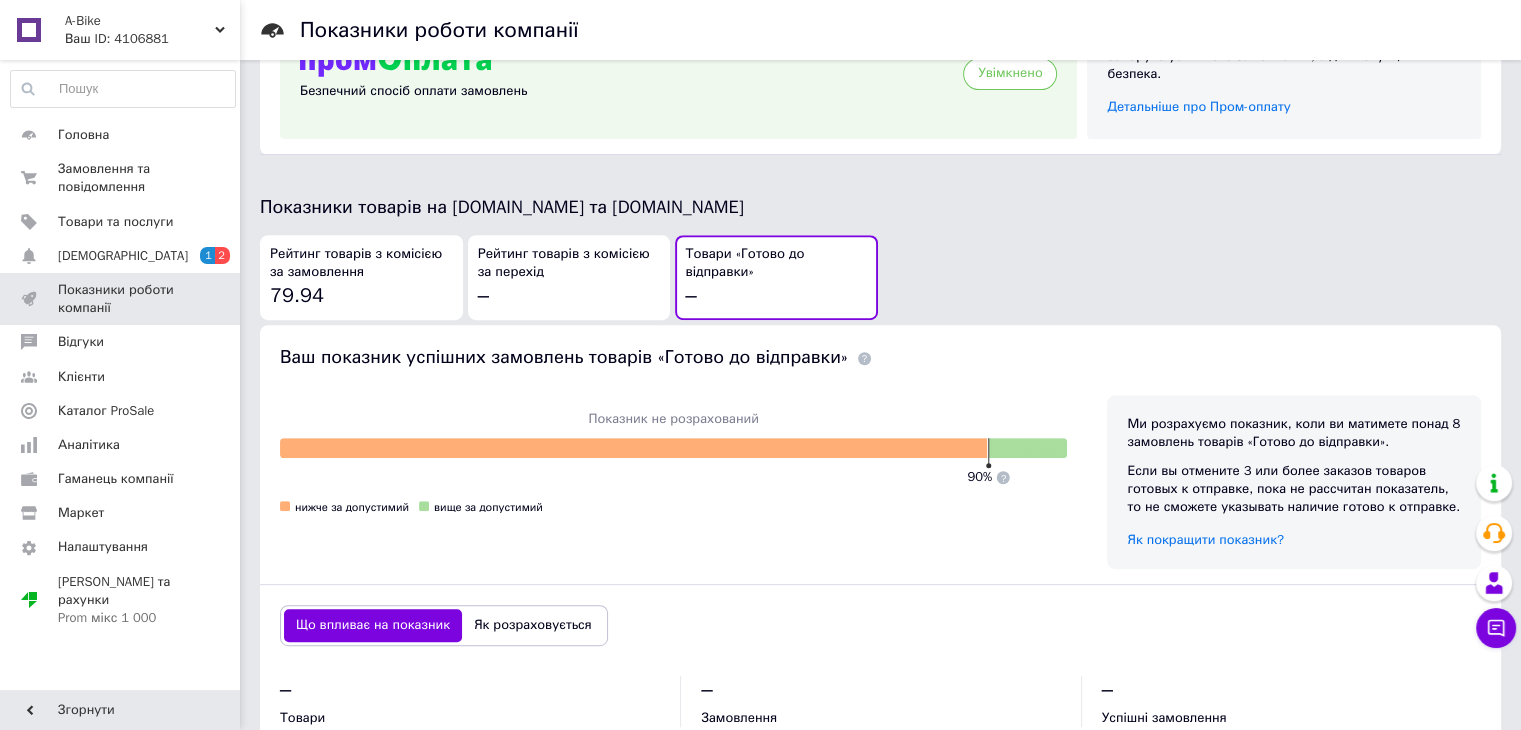 click on "Рейтинг товарів з комісією за перехід –" at bounding box center [569, 277] 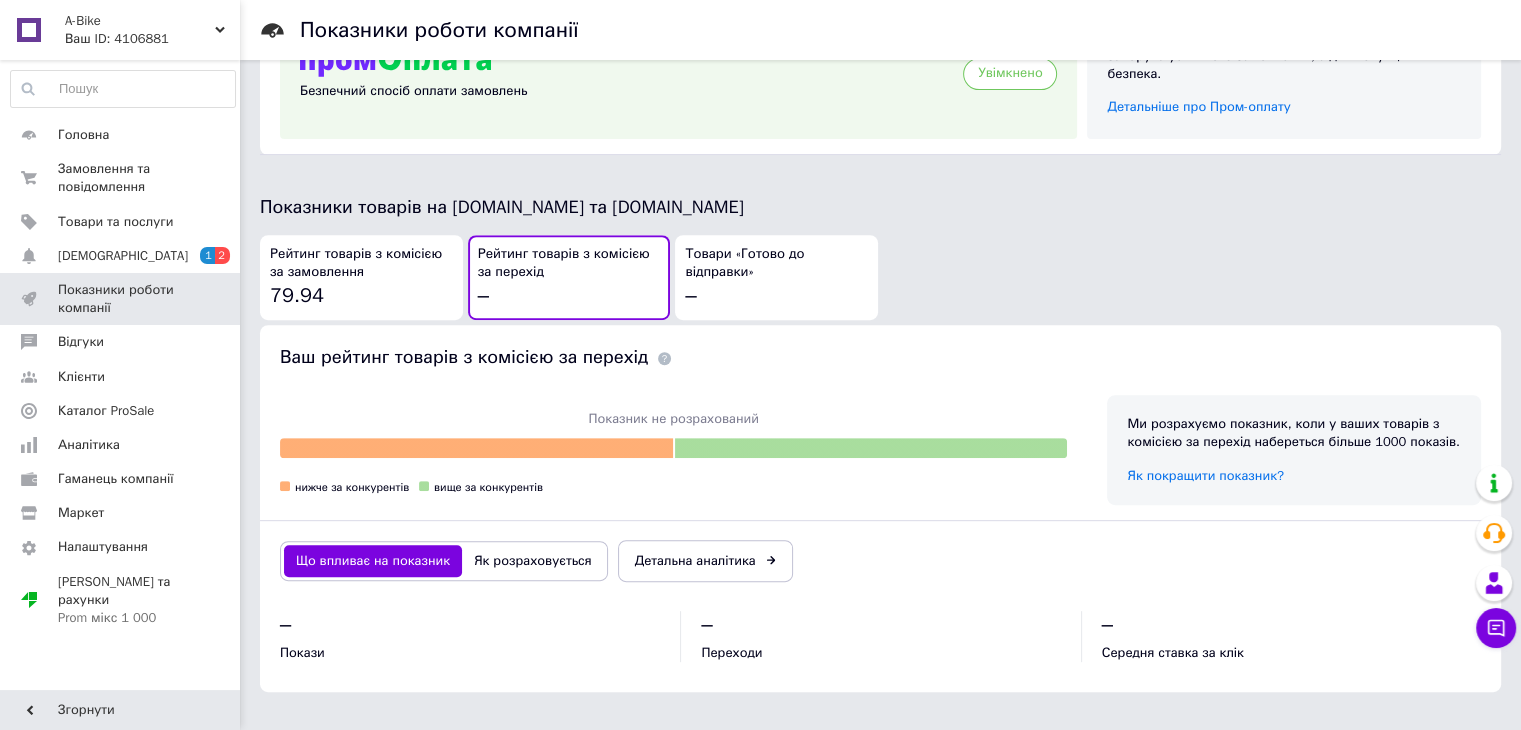 click on "Рейтинг товарів з комісією за замовлення 79.94" at bounding box center [361, 277] 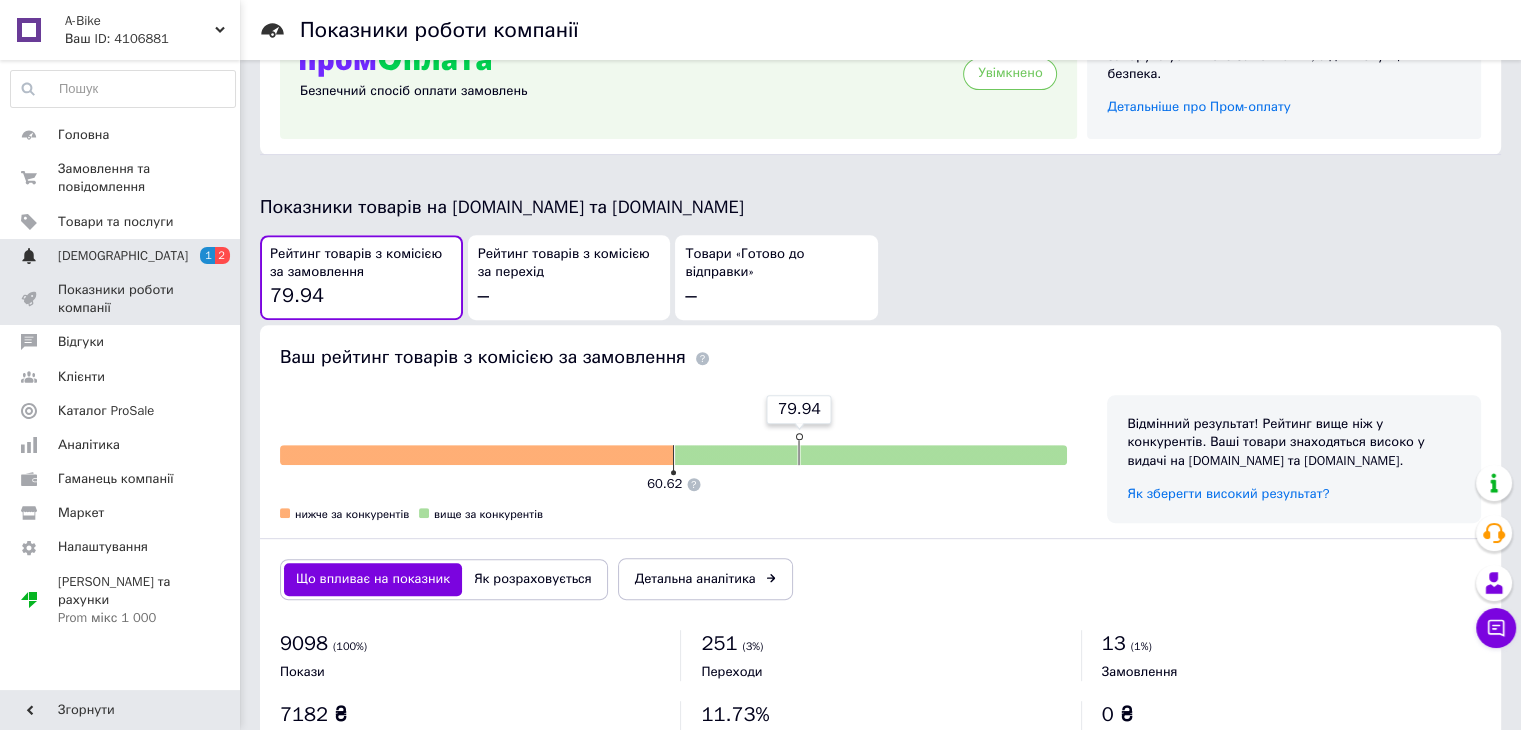 click on "[DEMOGRAPHIC_DATA]" at bounding box center (121, 256) 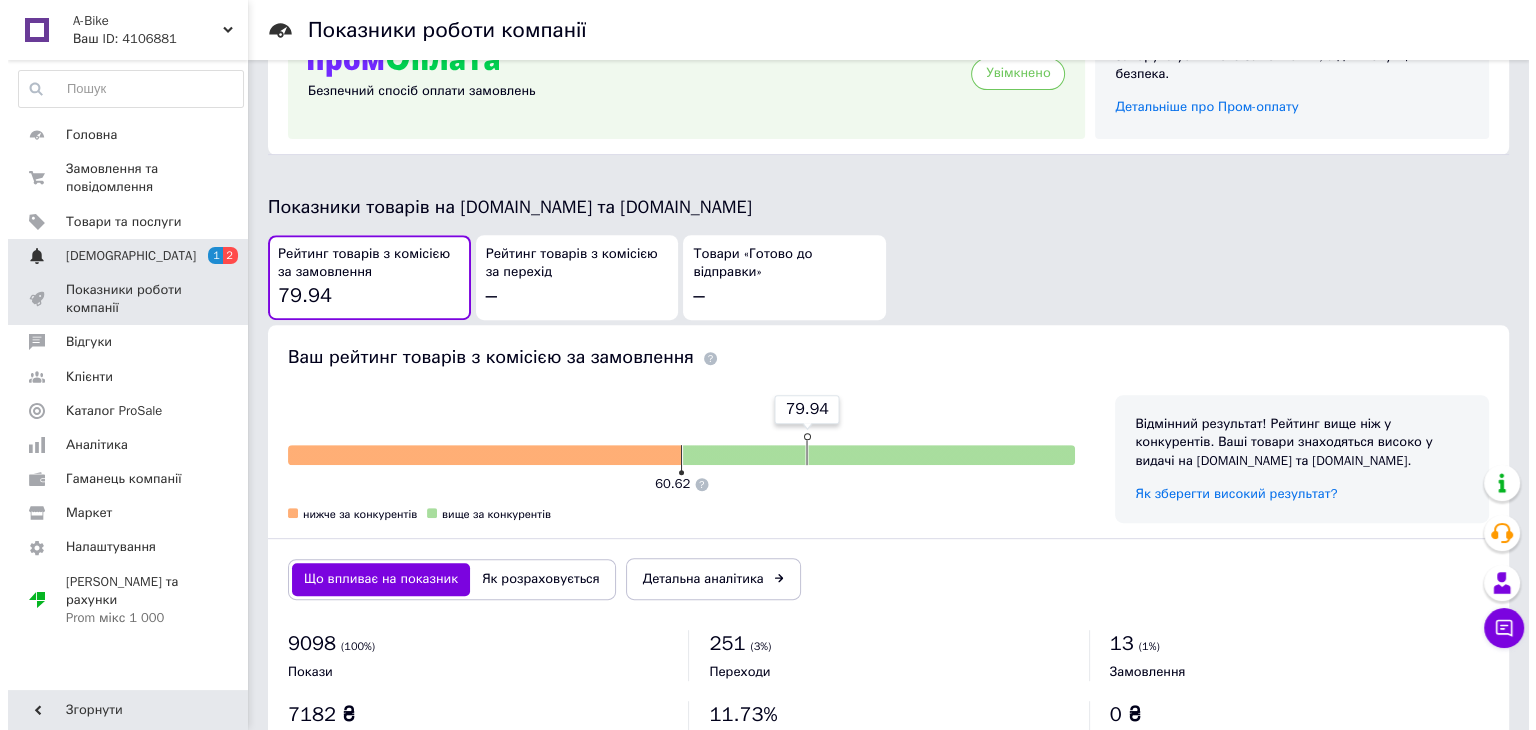 scroll, scrollTop: 0, scrollLeft: 0, axis: both 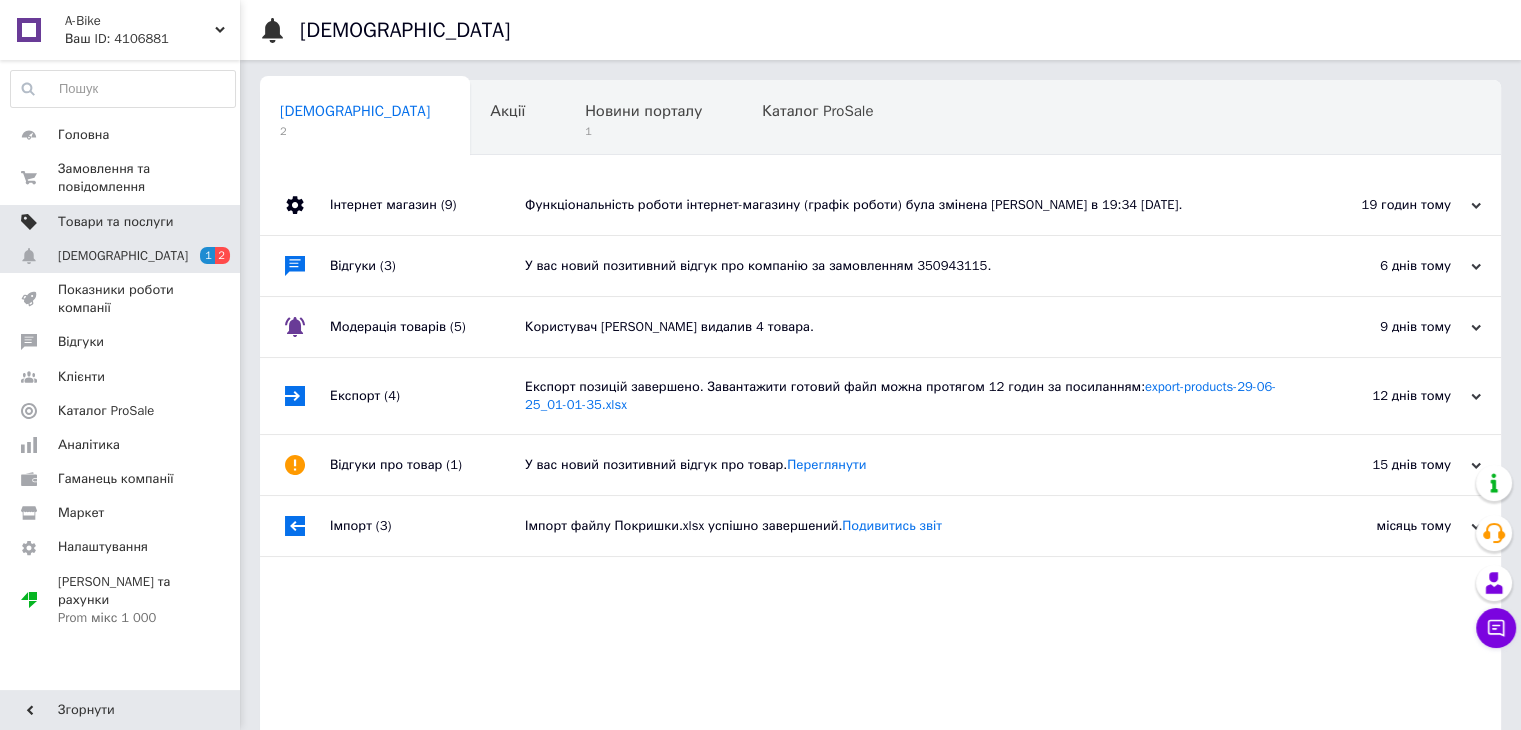 click on "Товари та послуги" at bounding box center (115, 222) 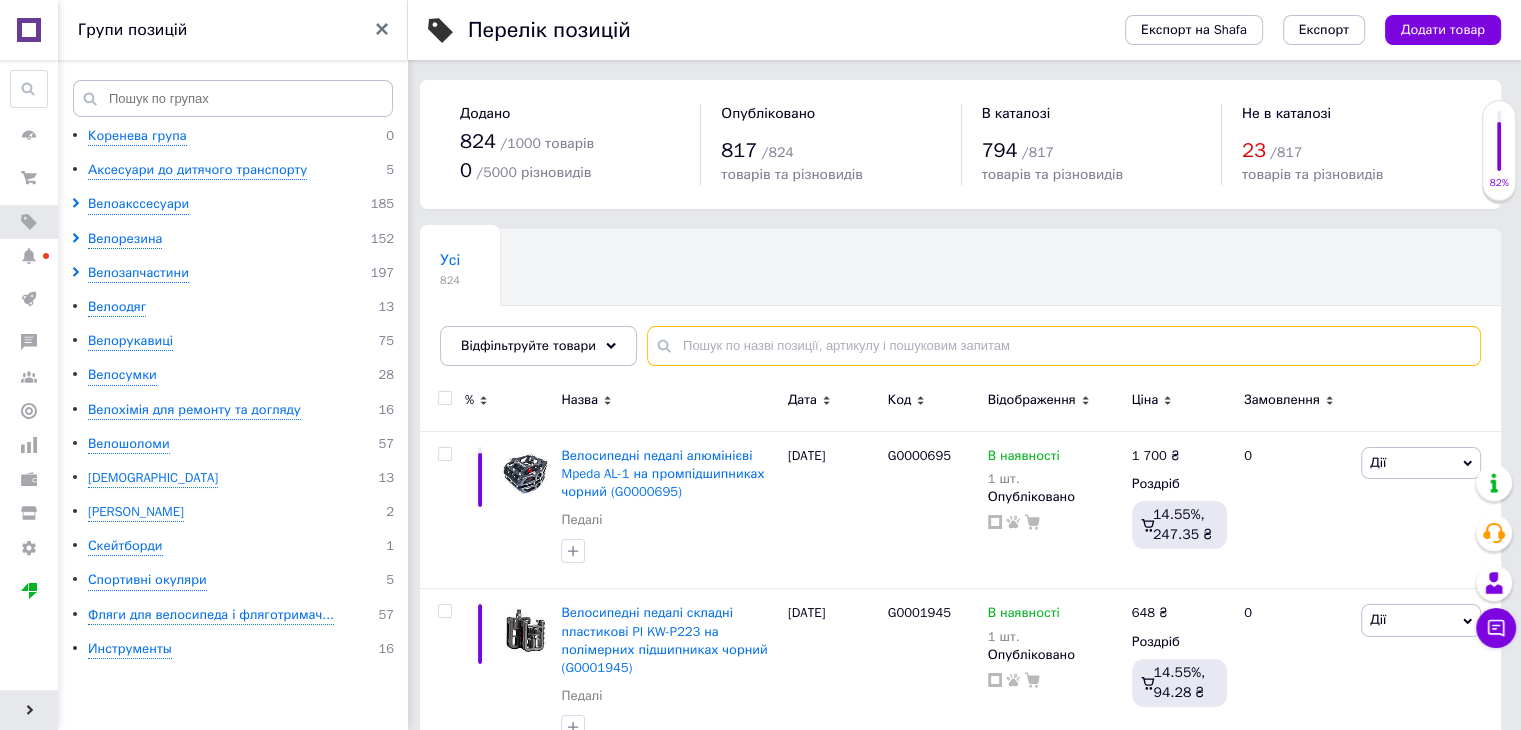 click at bounding box center (1064, 346) 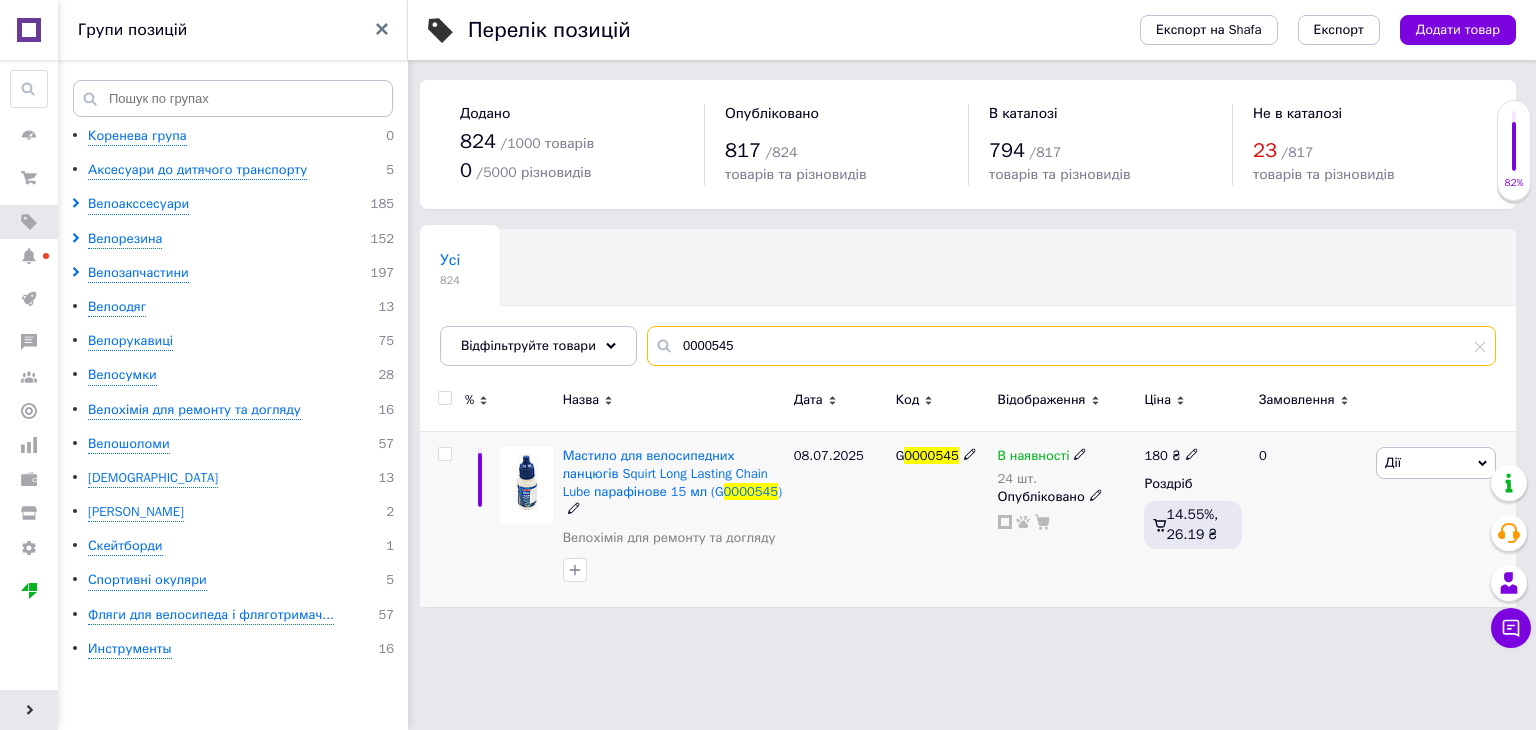 type on "0000545" 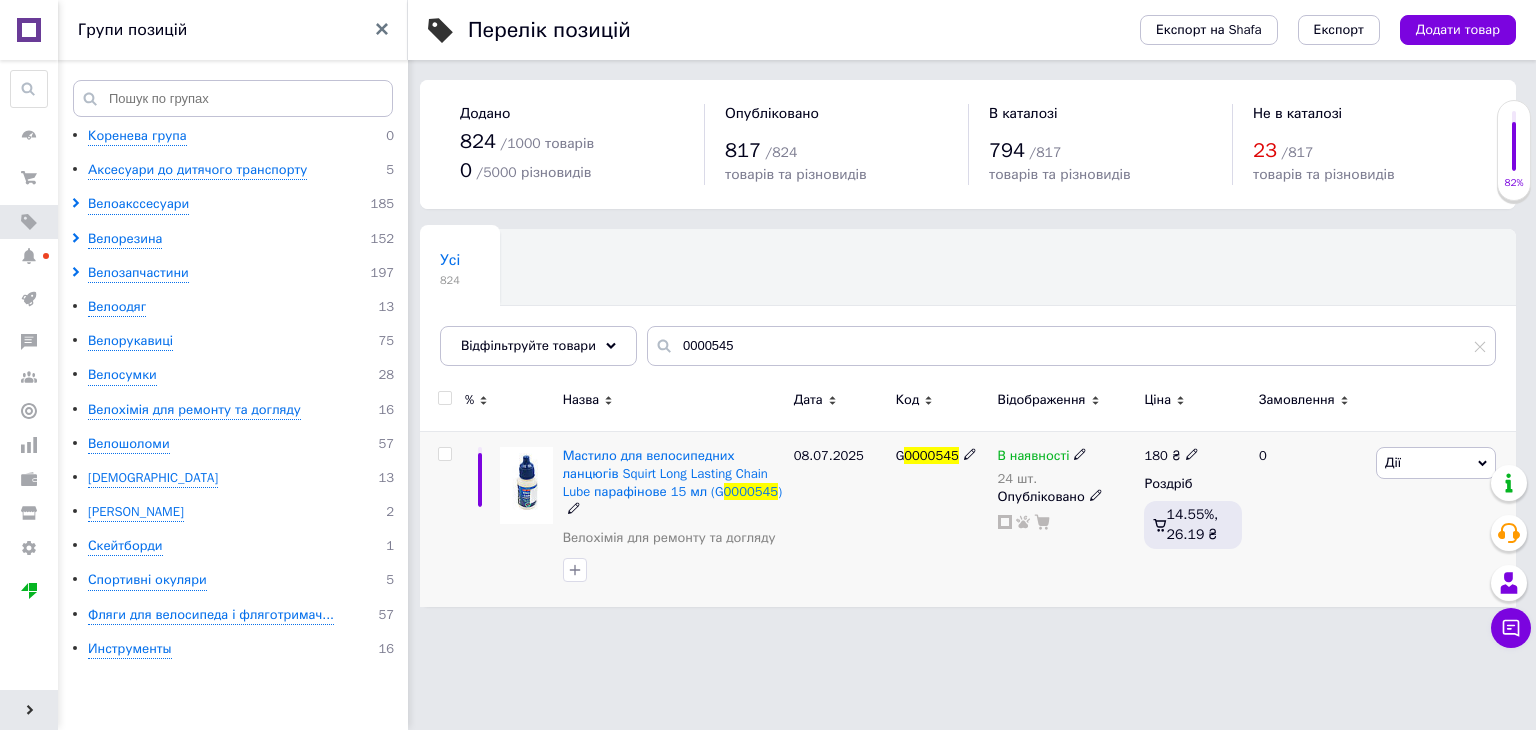 click 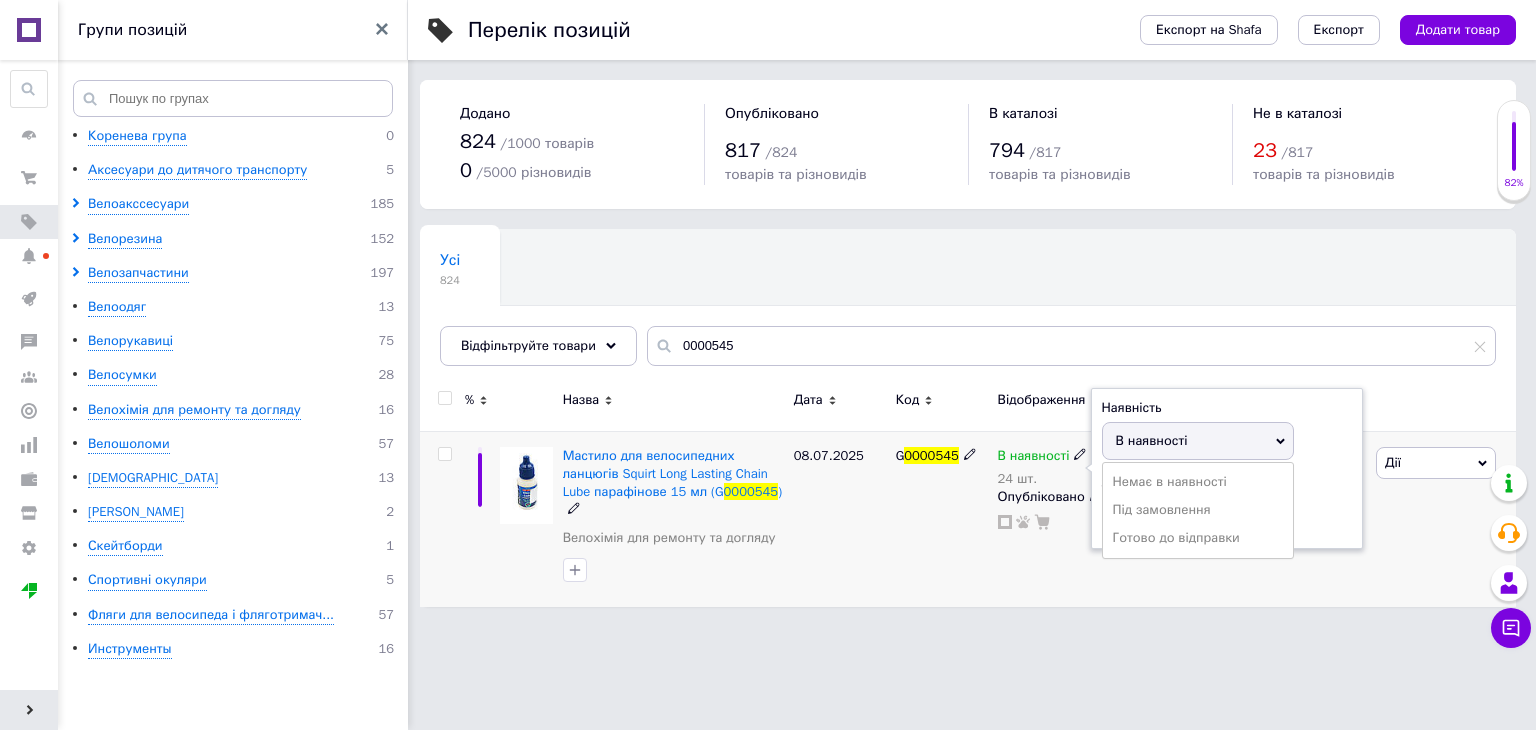 drag, startPoint x: 1353, startPoint y: 499, endPoint x: 1324, endPoint y: 506, distance: 29.832869 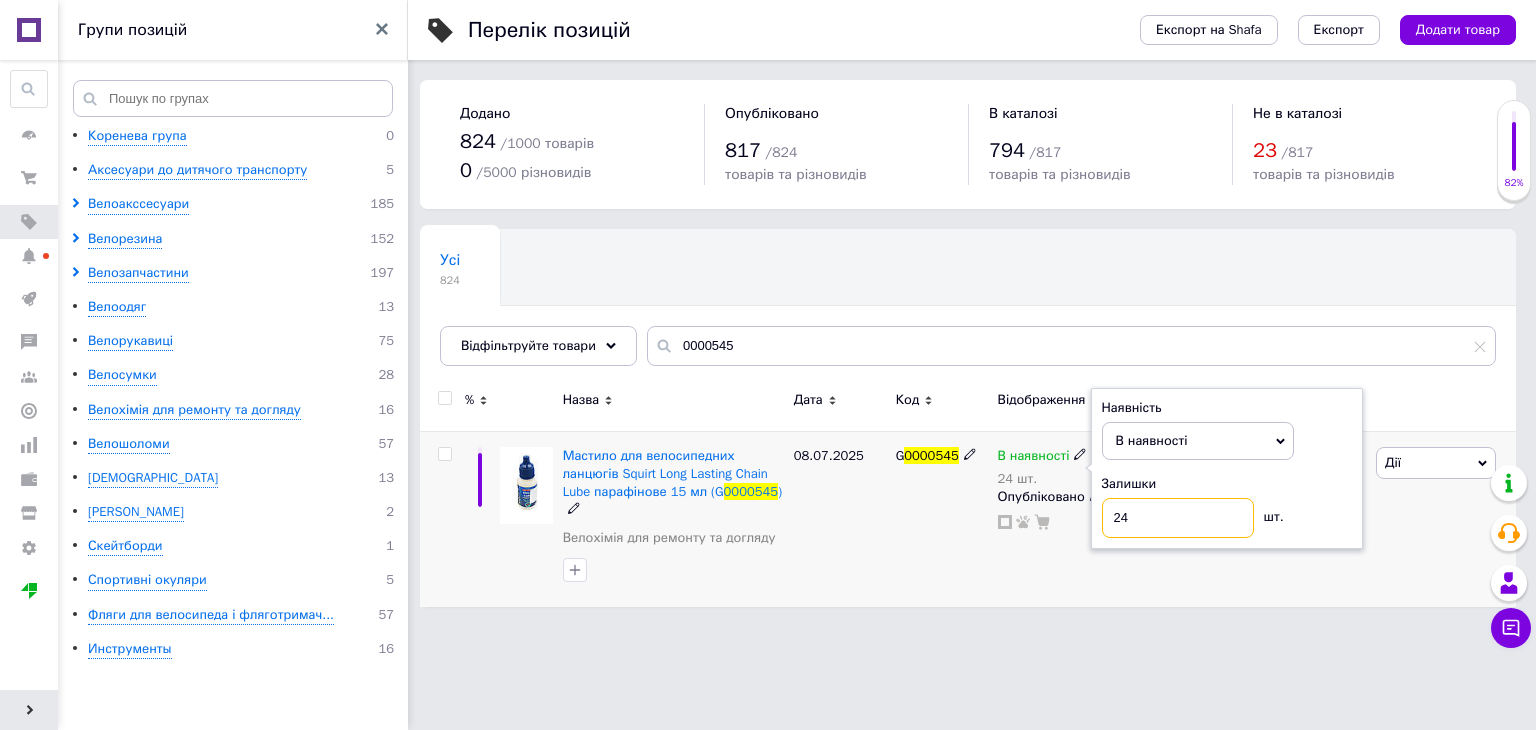 drag, startPoint x: 1136, startPoint y: 518, endPoint x: 1080, endPoint y: 515, distance: 56.0803 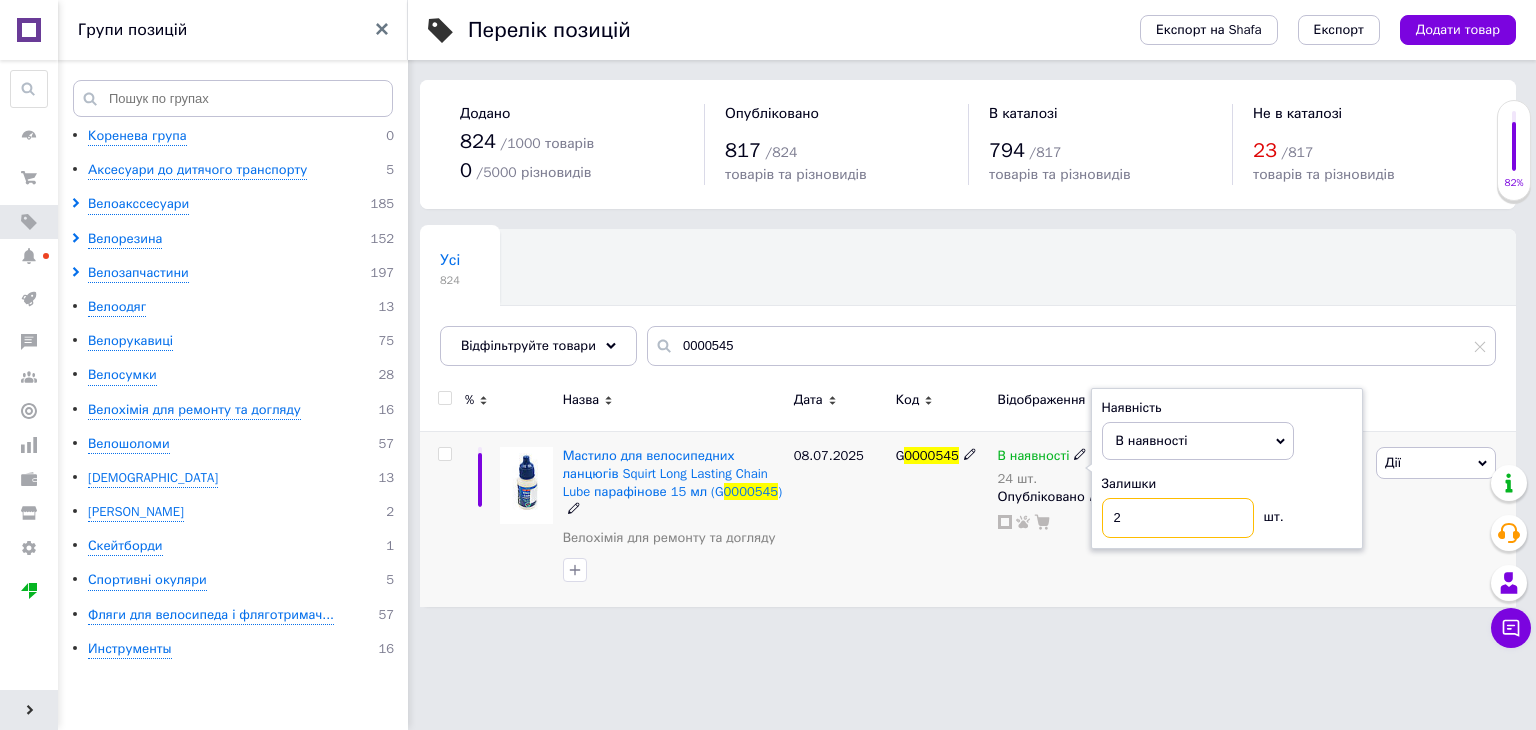 type on "23" 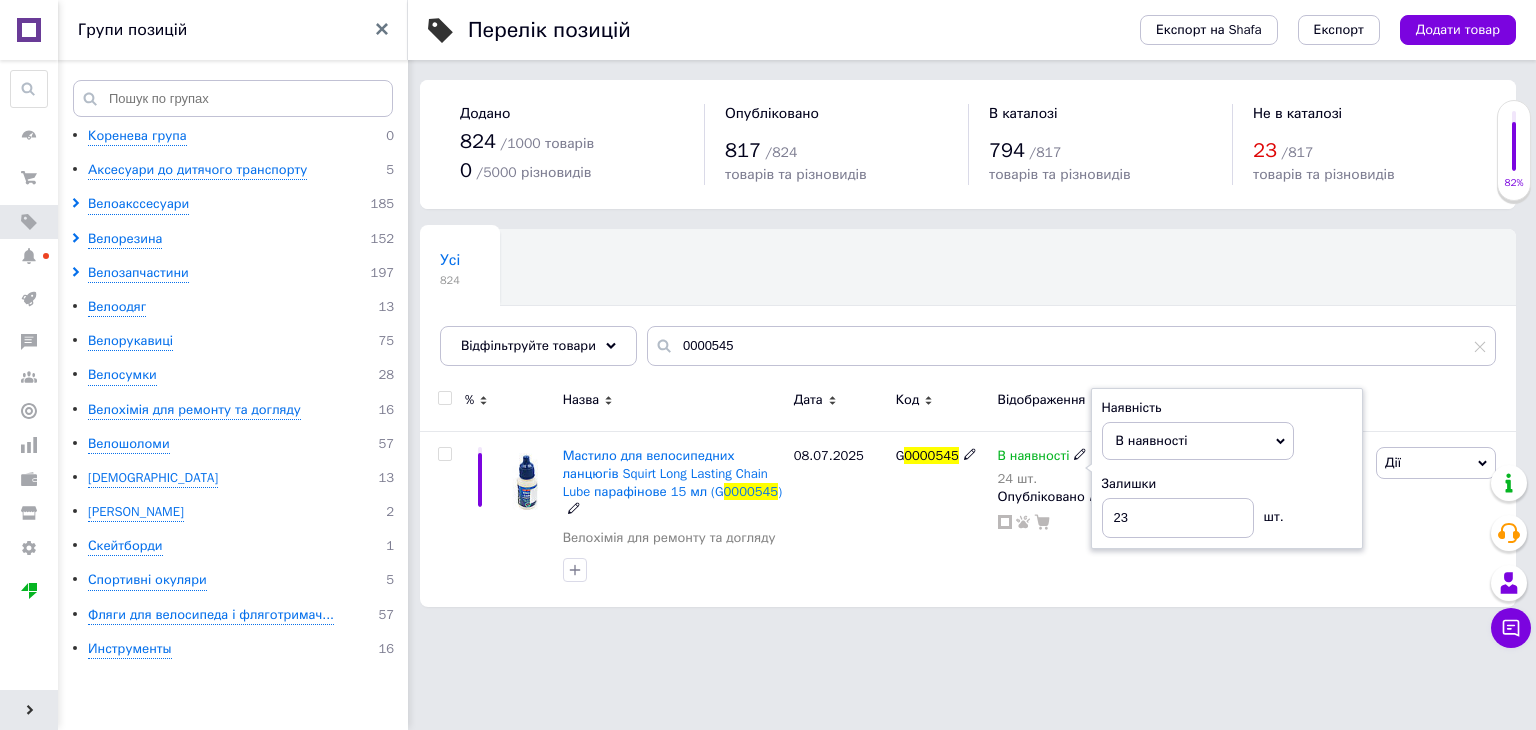 click on "A-Bike Ваш ID: 4106881 Кабінет покупця Перевірити стан системи Сторінка на порталі Довідка Вийти Головна Замовлення та повідомлення Замовлення та повідомлення Замовлення Повідомлення Товари та послуги Товари та послуги Позиції Вітрина Групи та добірки Сезонні знижки Категорії Імпорт Акції та промокоди Видалені позиції Відновлення позицій Характеристики Сповіщення Показники роботи компанії Відгуки Відгуки Про компанію з каталогів [DOMAIN_NAME] та [DOMAIN_NAME] Про товари з каталогу Prom Про компанію на сайті компанії Маркет" at bounding box center (768, 313) 